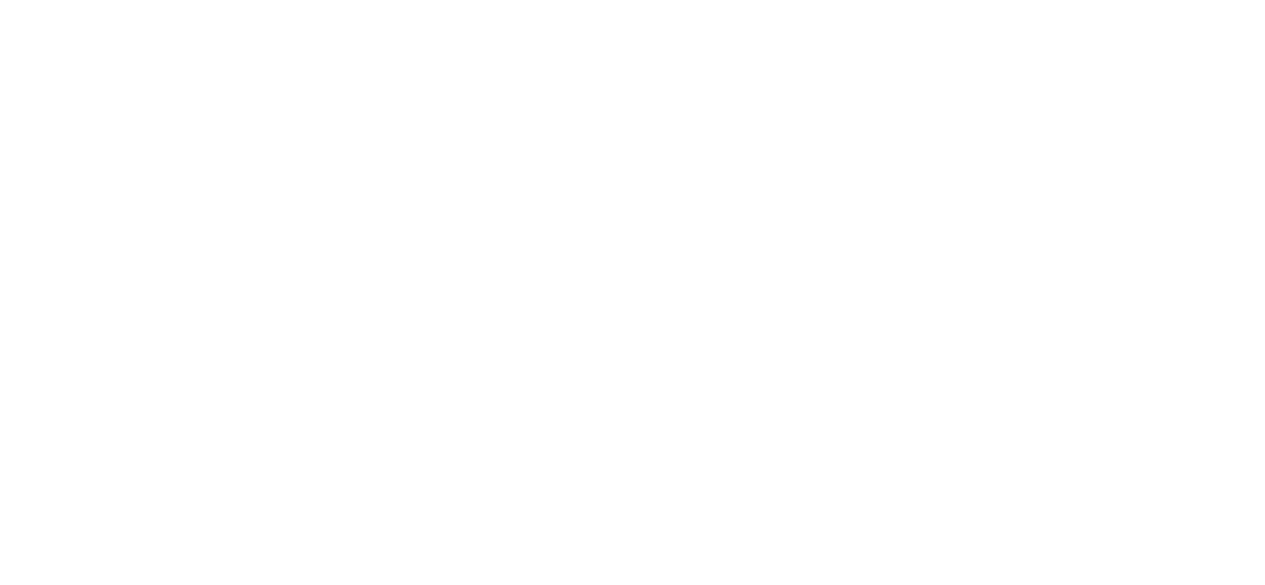 scroll, scrollTop: 0, scrollLeft: 0, axis: both 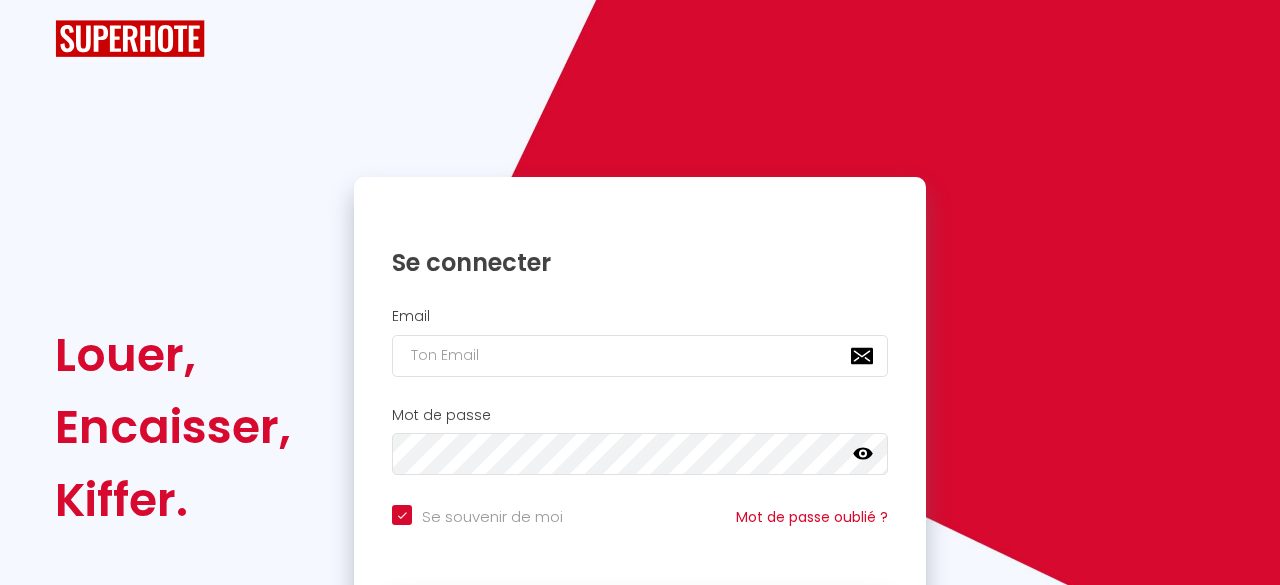 checkbox on "true" 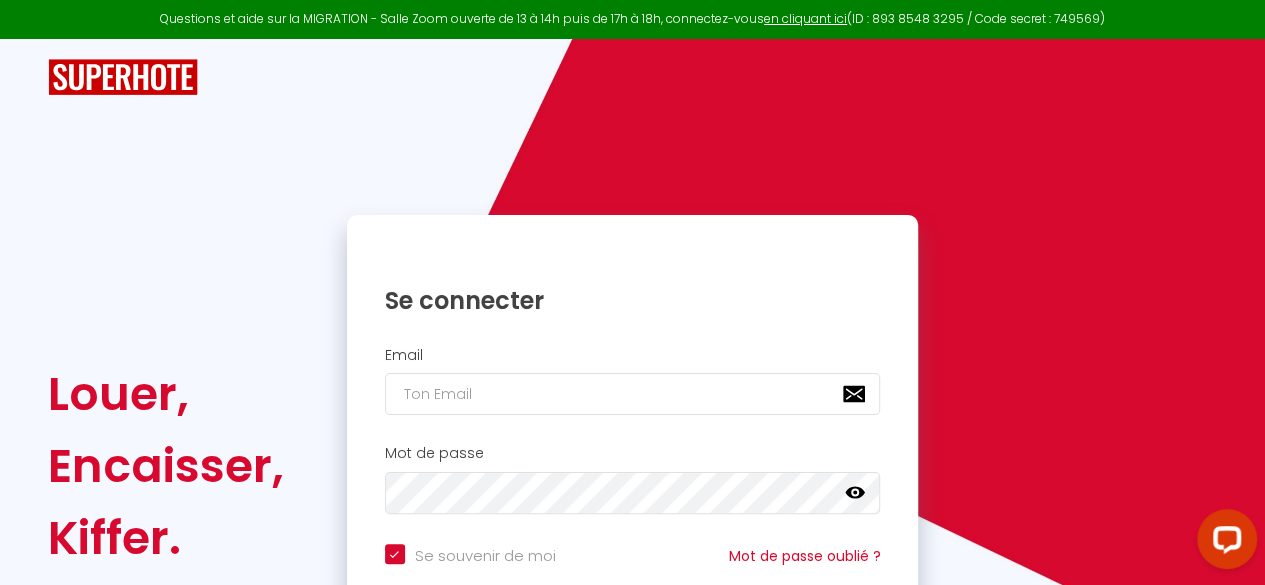scroll, scrollTop: 0, scrollLeft: 0, axis: both 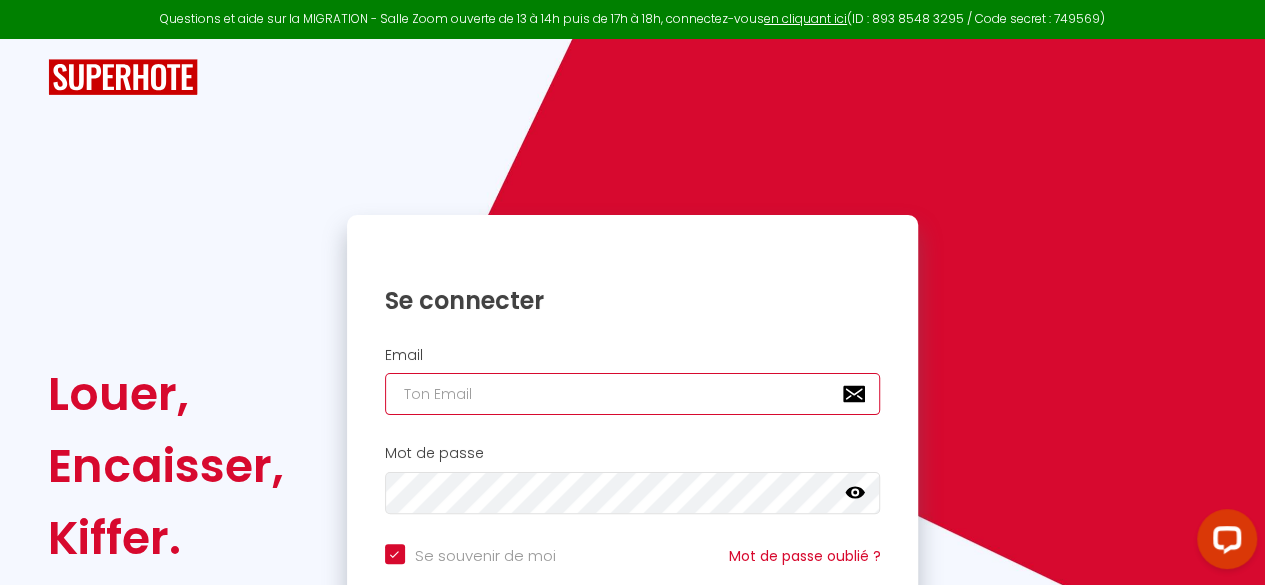 click at bounding box center (633, 394) 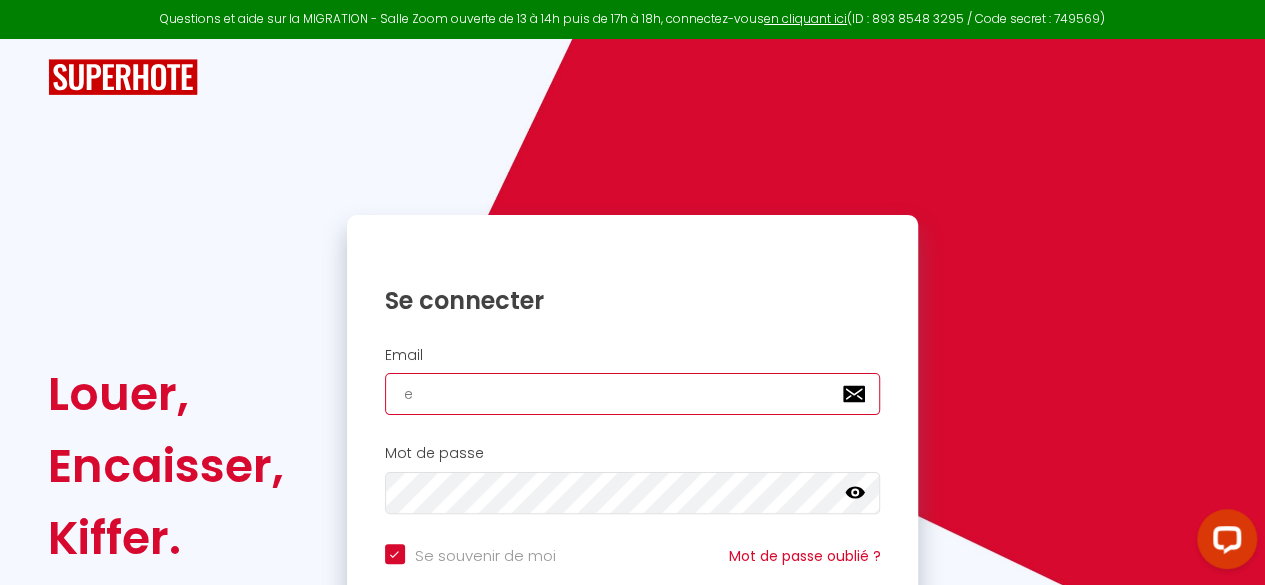 checkbox on "true" 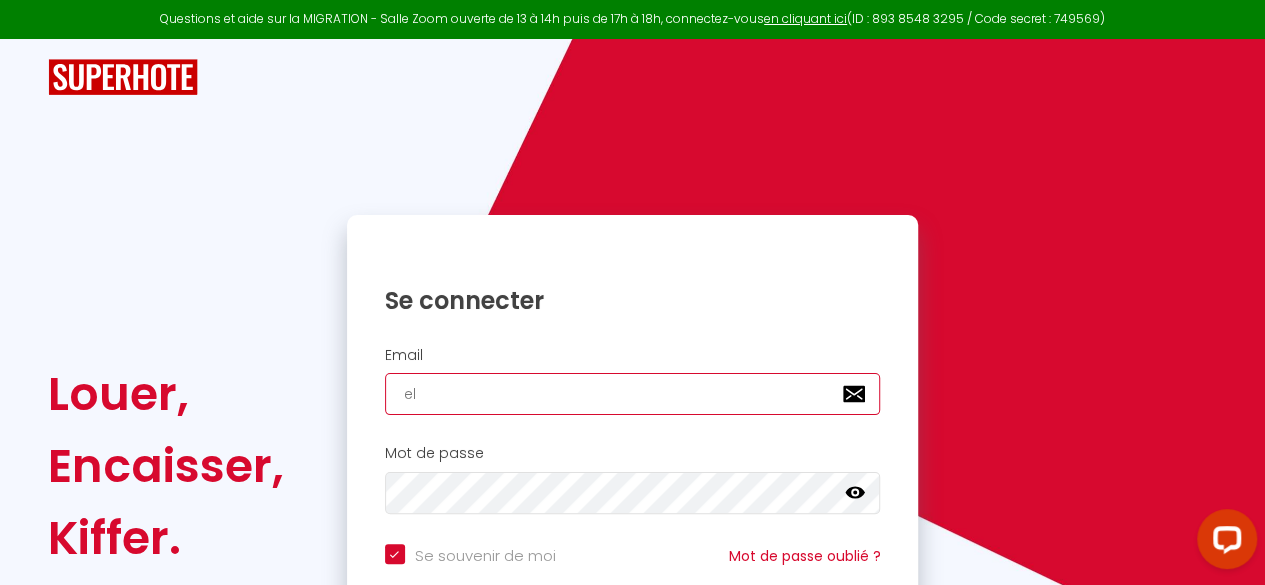 checkbox on "true" 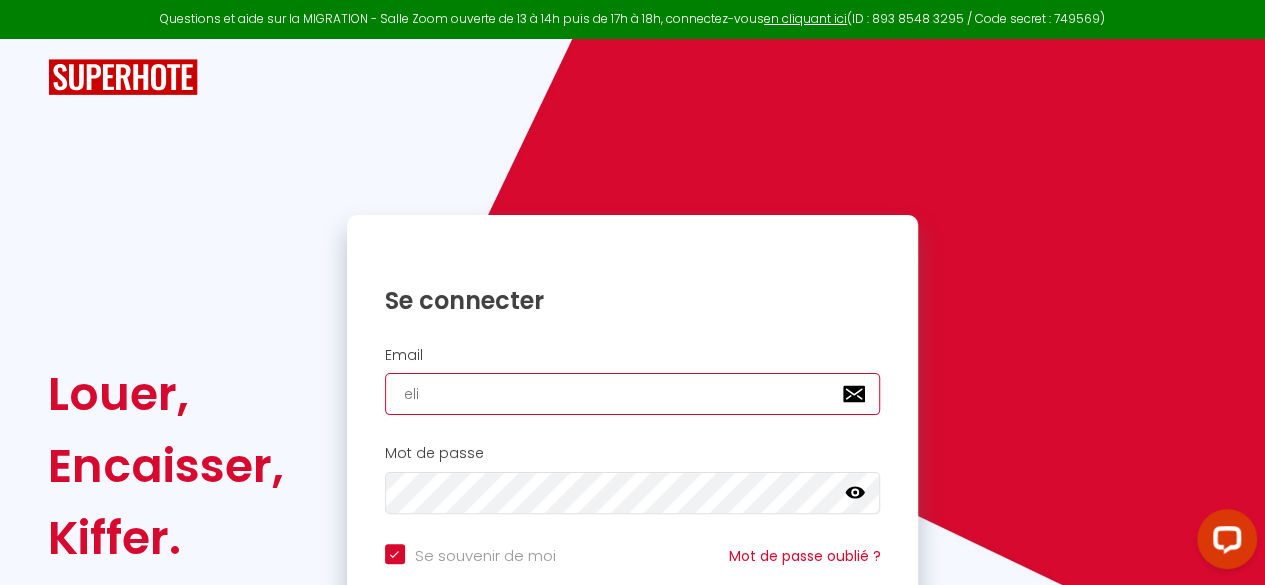 checkbox on "true" 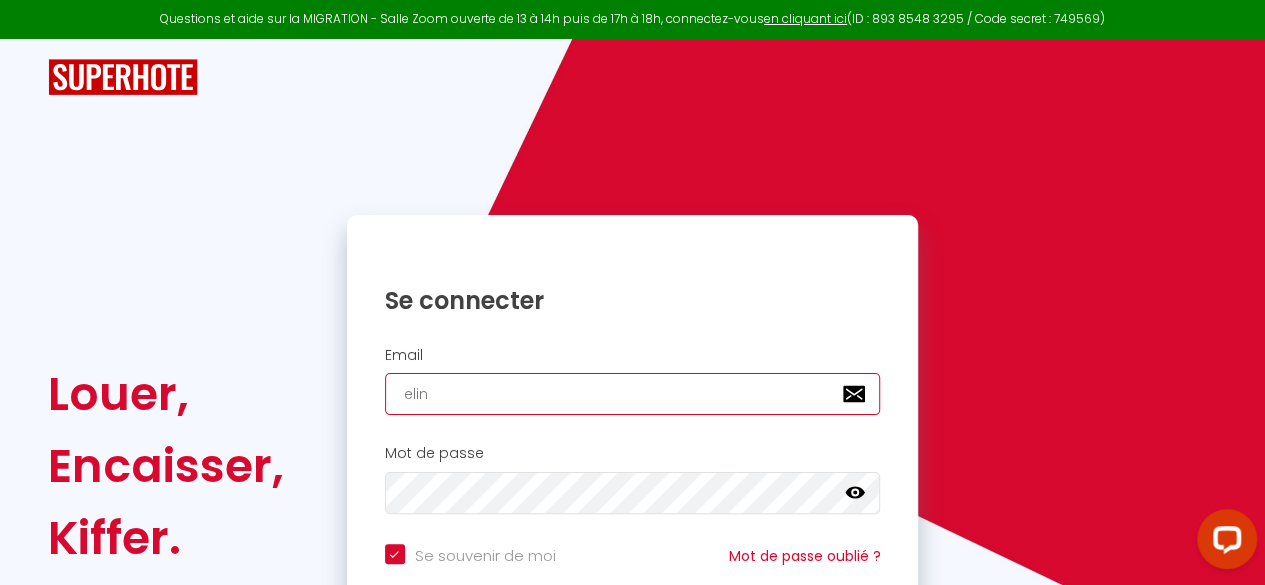 checkbox on "true" 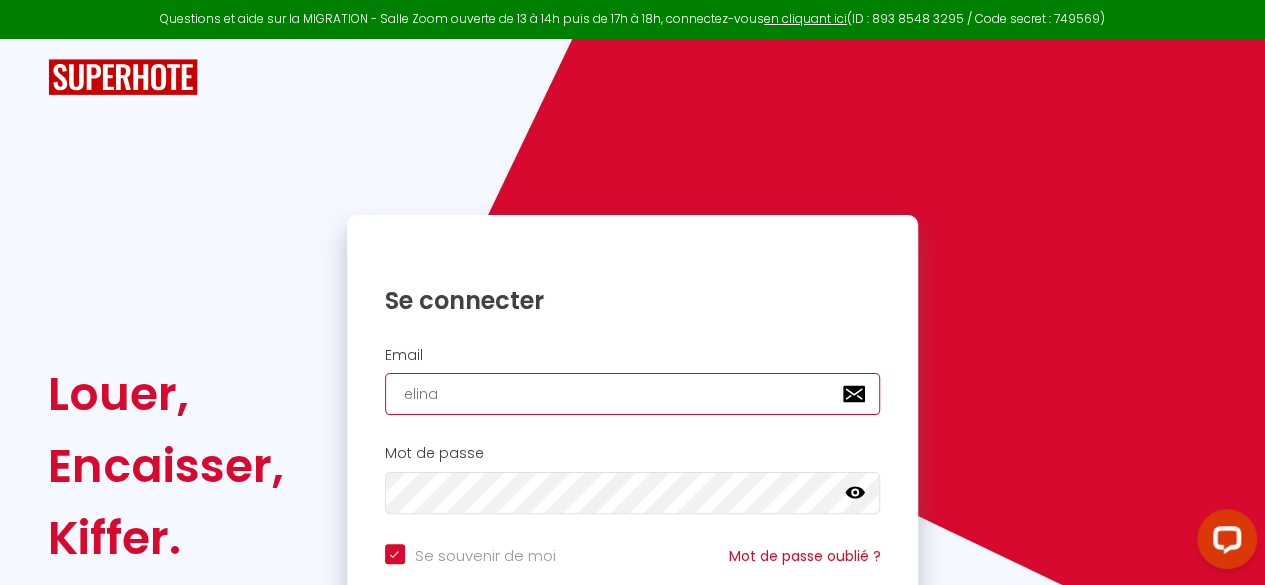 checkbox on "true" 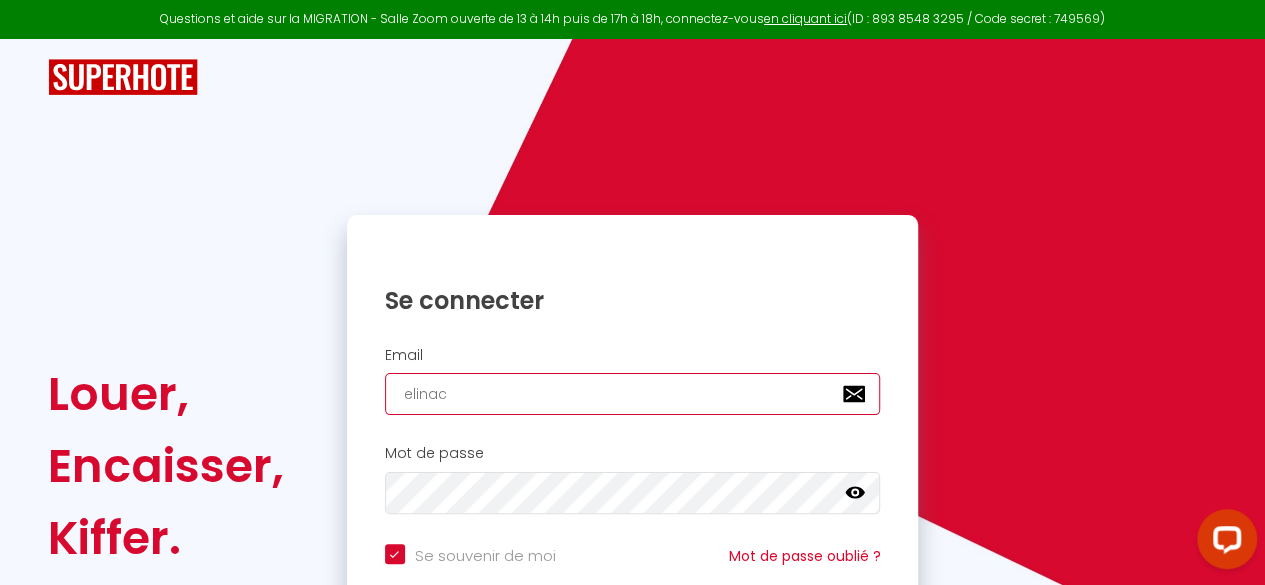checkbox on "true" 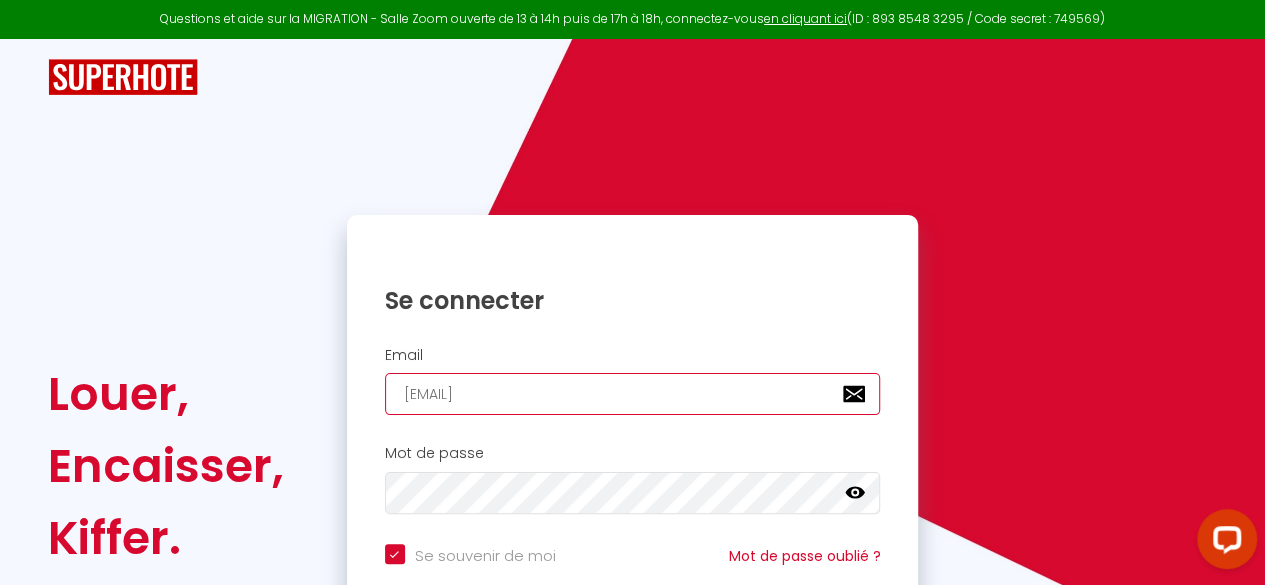 checkbox on "true" 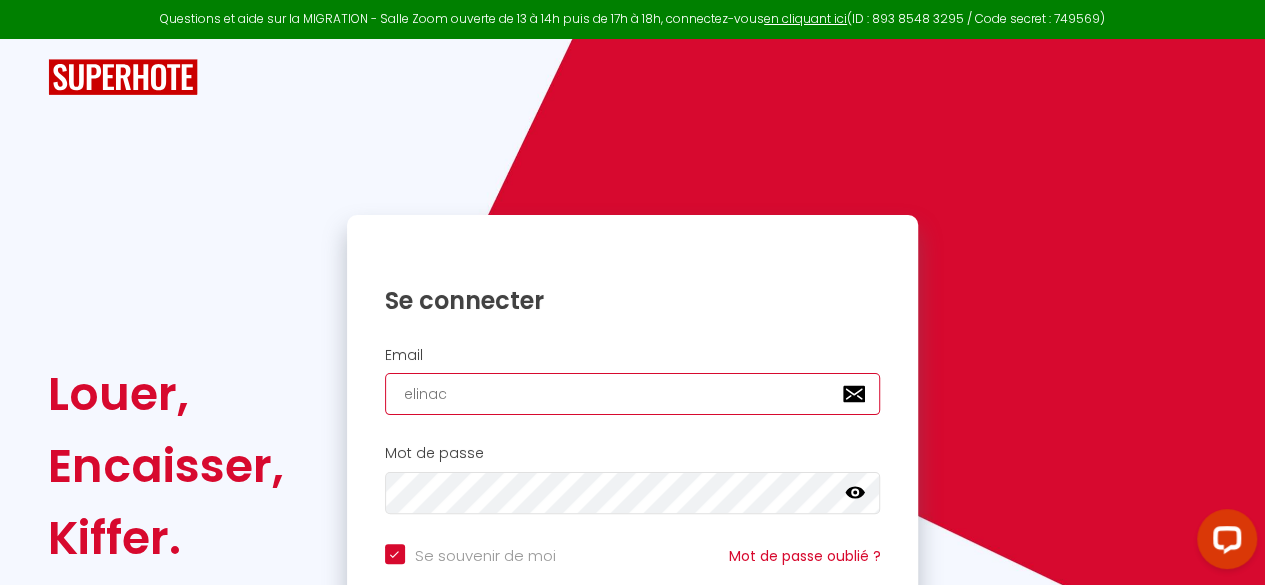 checkbox on "true" 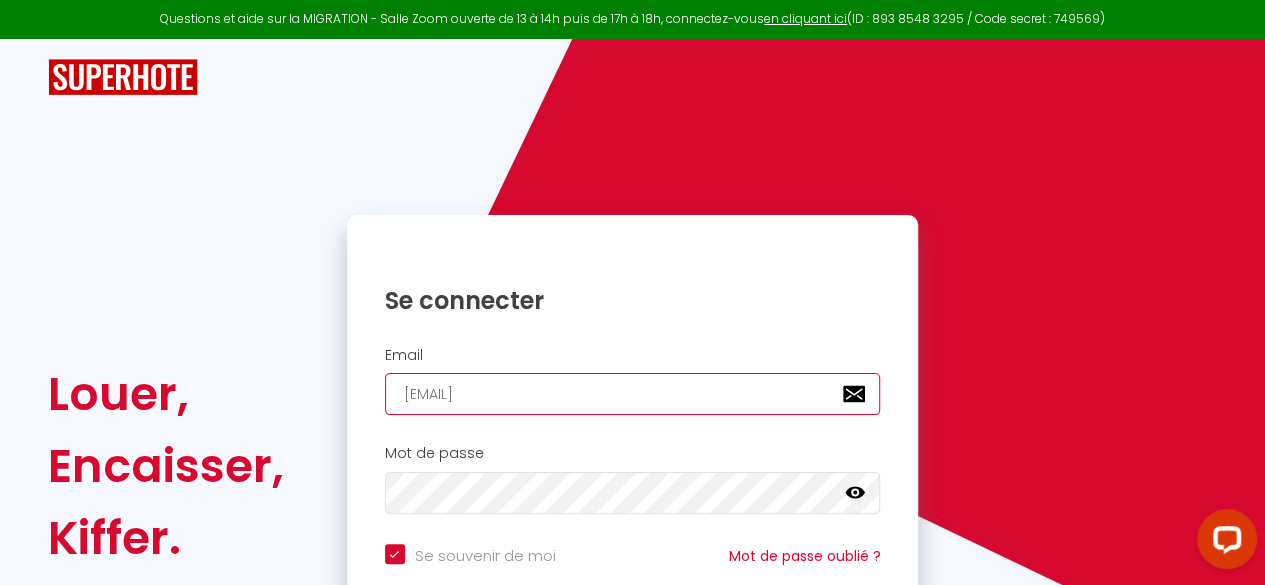 checkbox on "true" 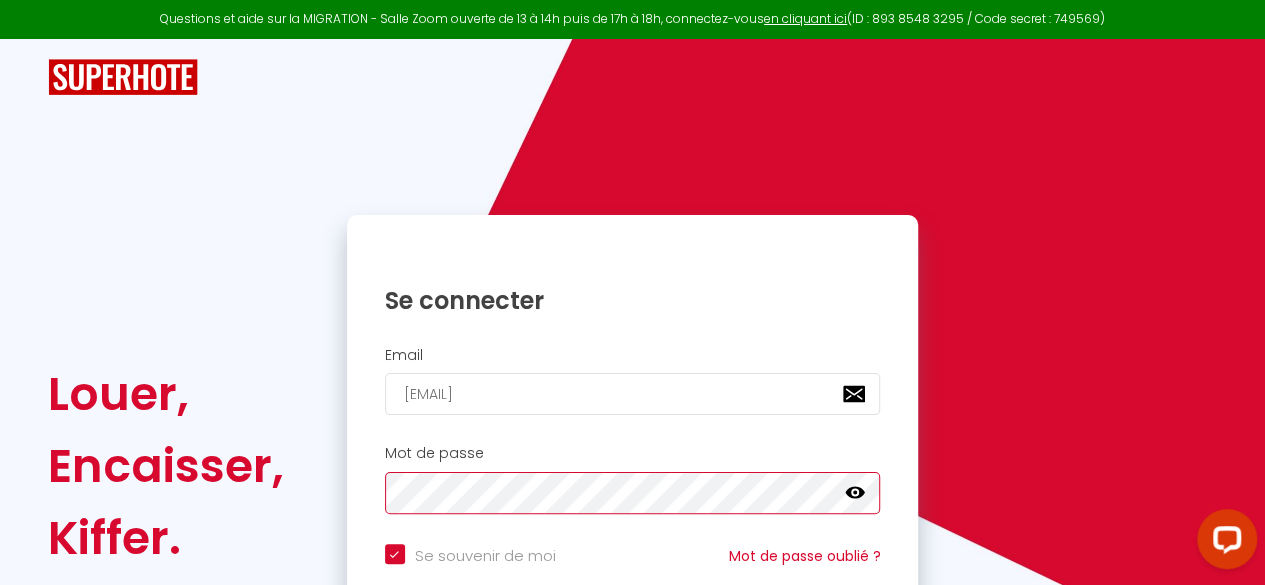 click on "Se connecter" at bounding box center (633, 653) 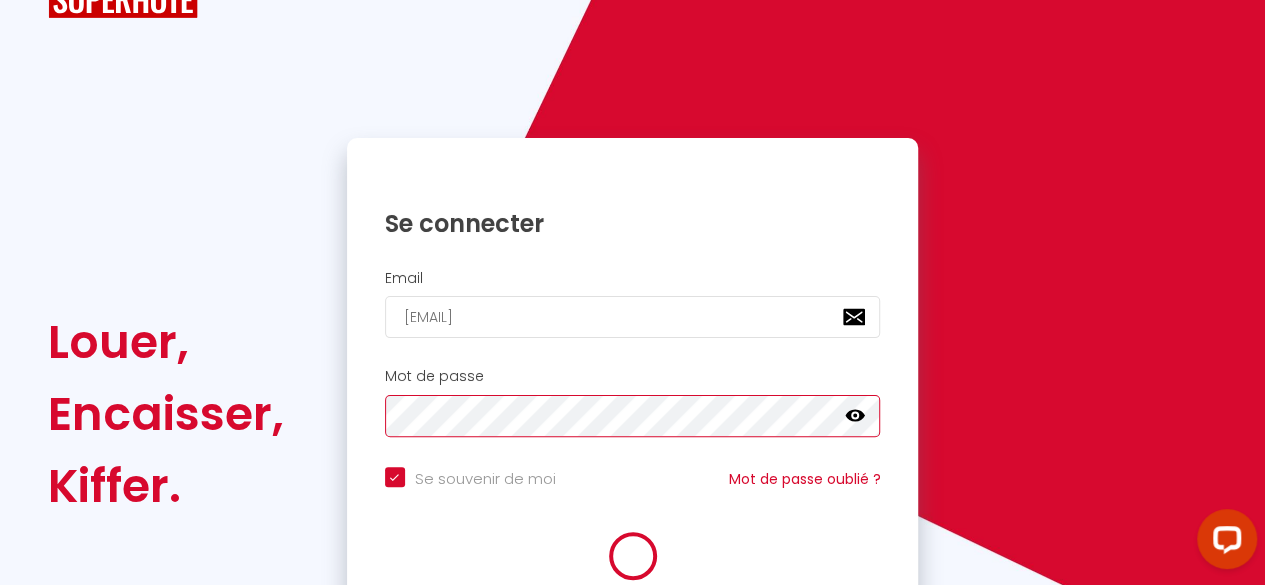 scroll, scrollTop: 80, scrollLeft: 0, axis: vertical 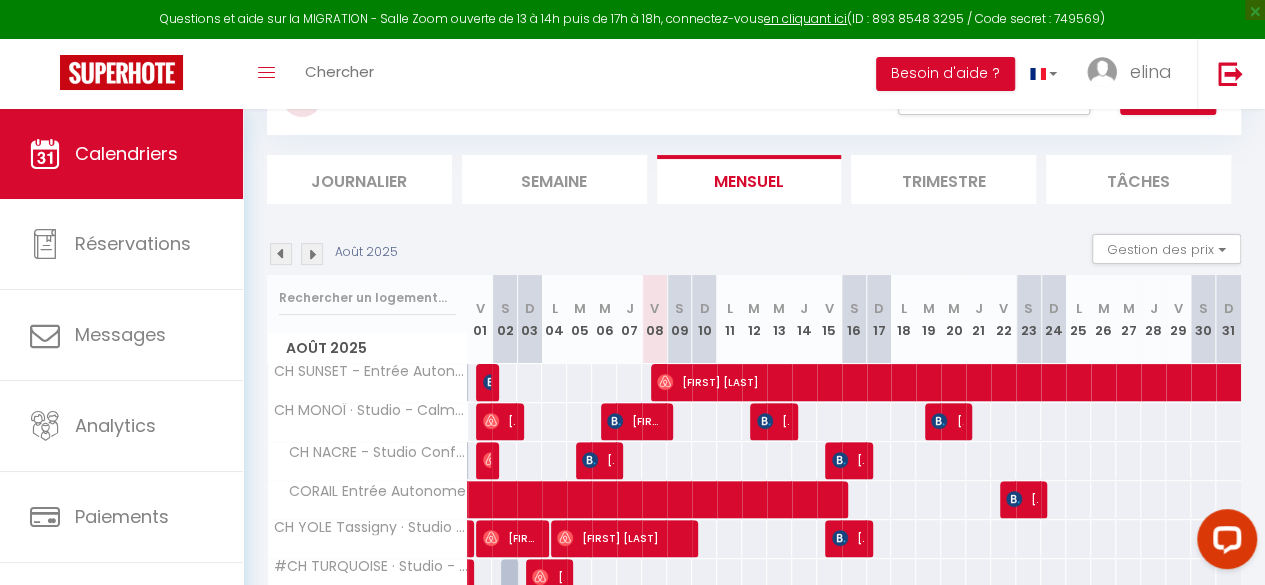 click at bounding box center [281, 254] 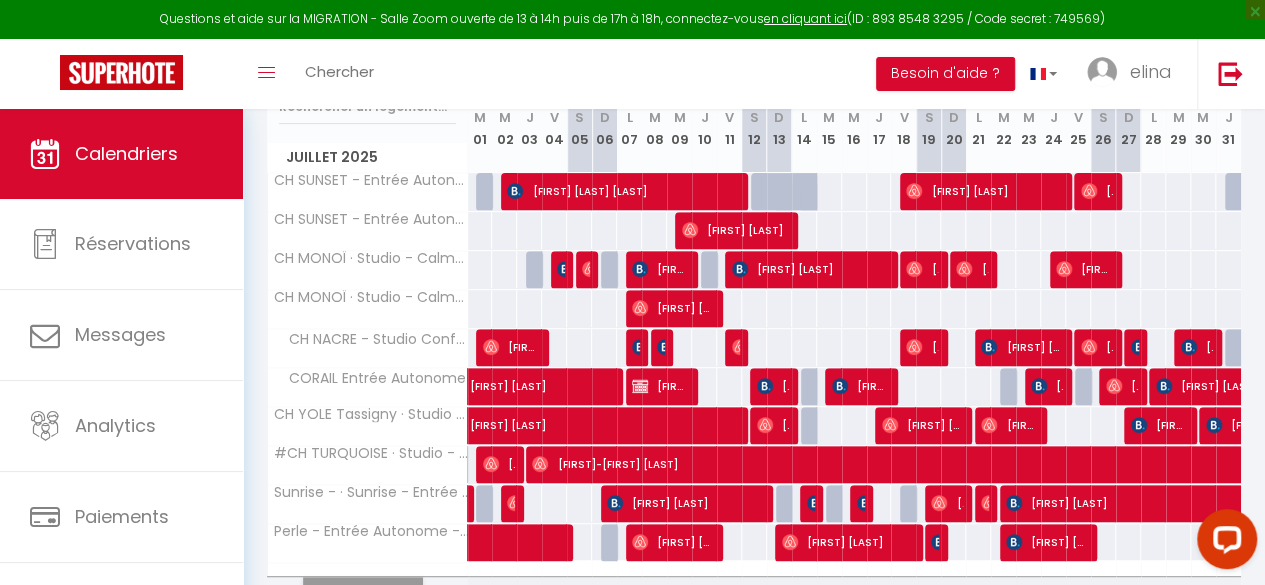 scroll, scrollTop: 343, scrollLeft: 0, axis: vertical 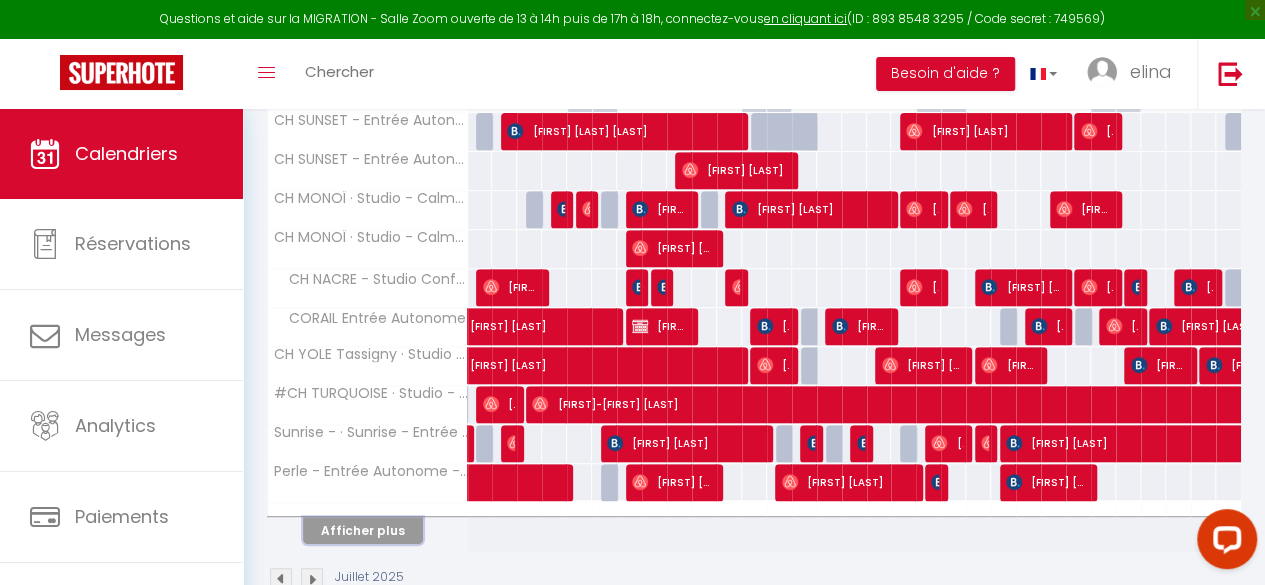 click on "Afficher plus" at bounding box center [363, 530] 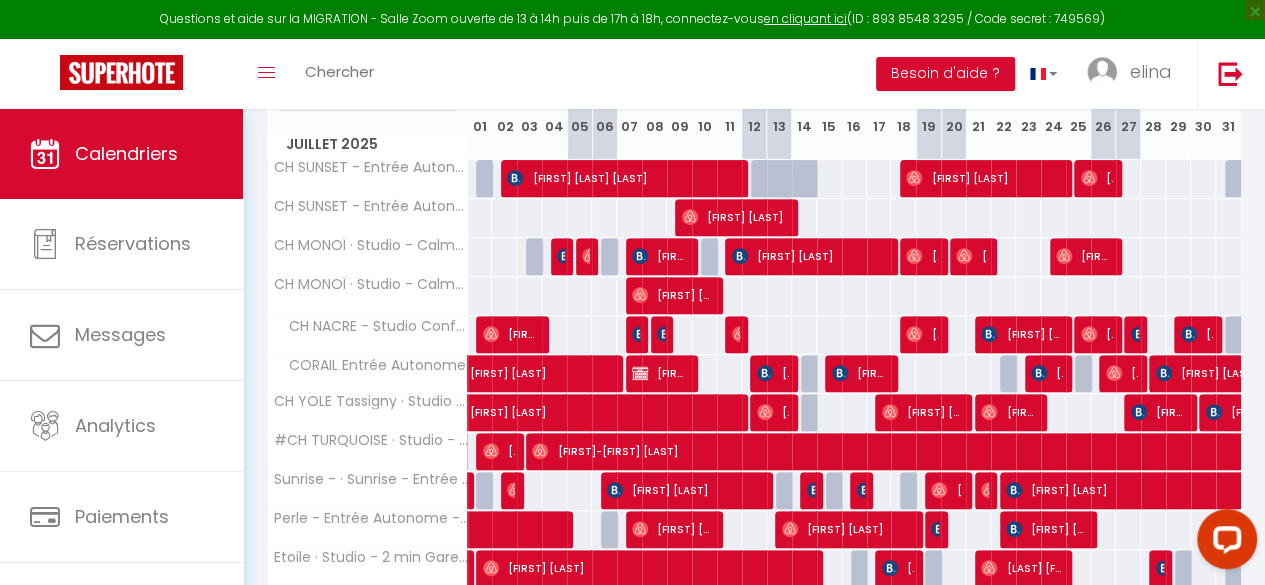 scroll, scrollTop: 0, scrollLeft: 0, axis: both 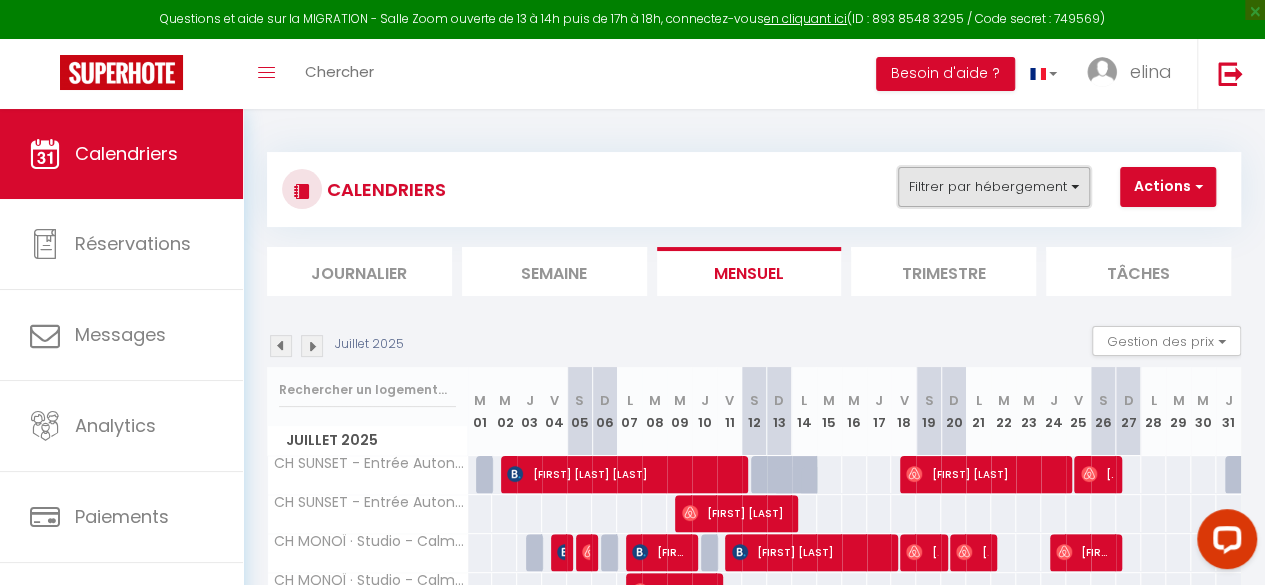 click on "Filtrer par hébergement" at bounding box center [994, 187] 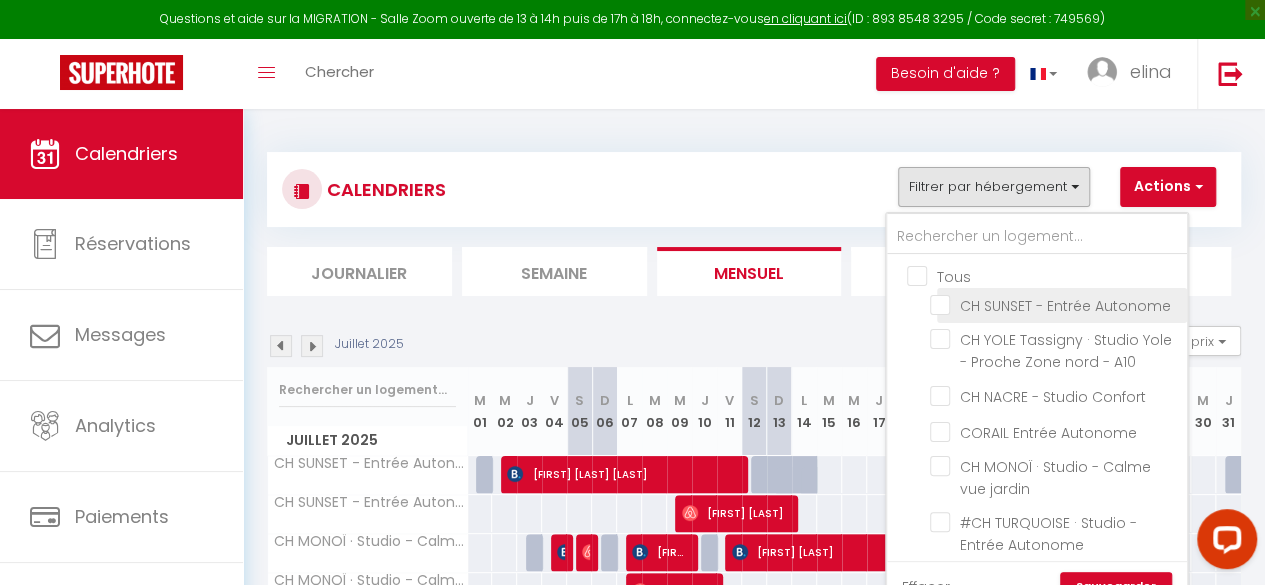click on "CH SUNSET - Entrée Autonome" at bounding box center [1055, 304] 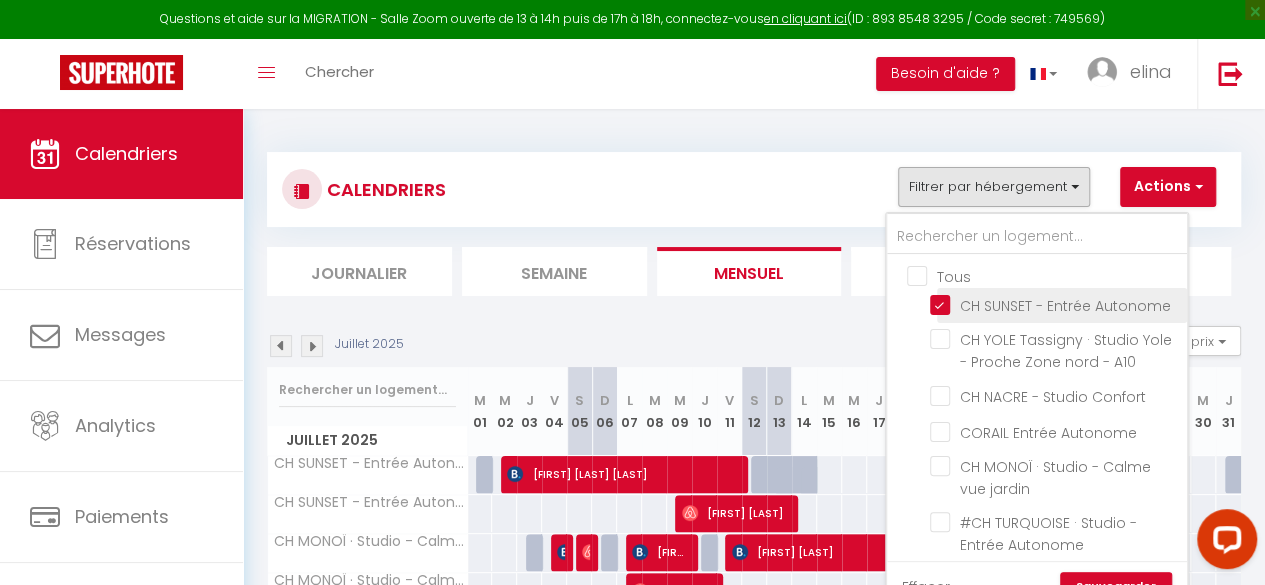 checkbox on "false" 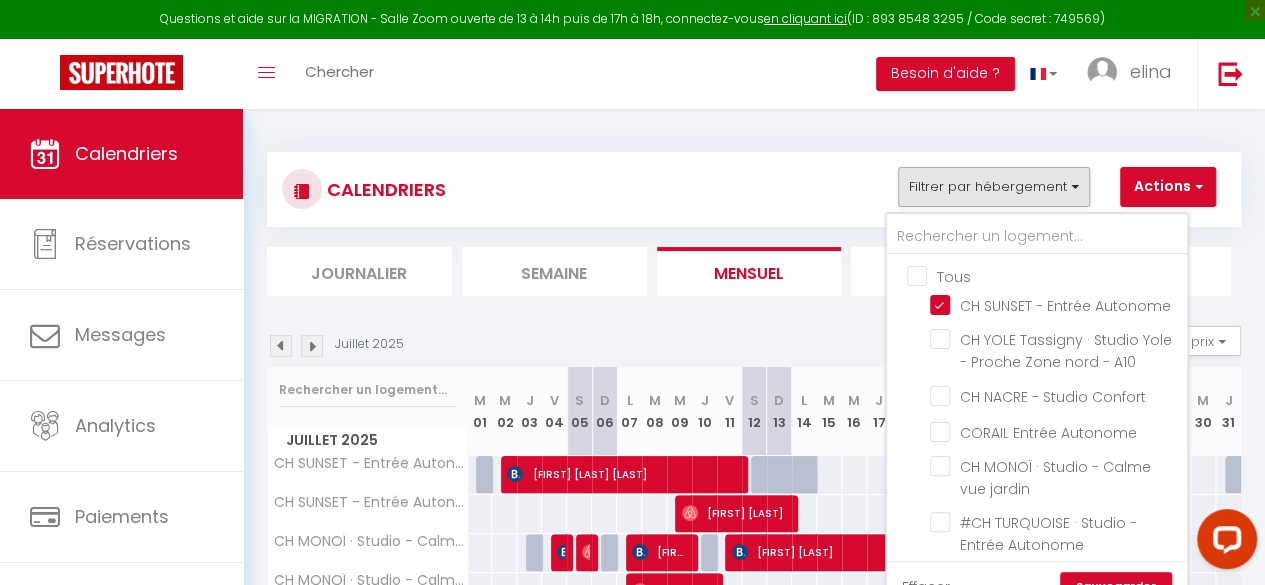 click on "CORAIL Entrée Autonome CH SUNSET - Entrée Autonome CH YOLE Tassigny · Studio Yole - Proche Zone nord - A10 CH NACRE - Studio Confort CORAIL Entrée Autonome CH MONOÏ · Studio - Calme vue jardin #CH TURQUOISE · Studio - Entrée Autonome Sunrise - Sunrise - Entrée Autonome - Rez de chaussée Perle - Entrée Autonome - Rez de chaussée Etoile · Studio - 2 min Gare - Entrée Autonome Azur - Entrée Autonome Tombolo - Entrée Autonome" at bounding box center (1037, 532) 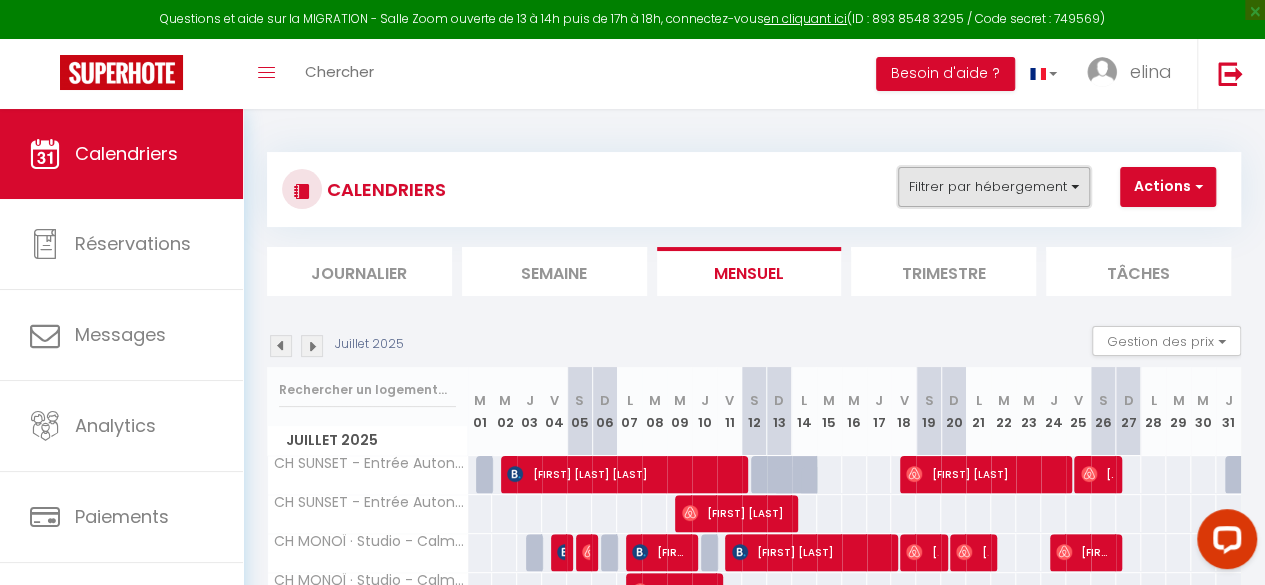 click on "Filtrer par hébergement" at bounding box center (994, 187) 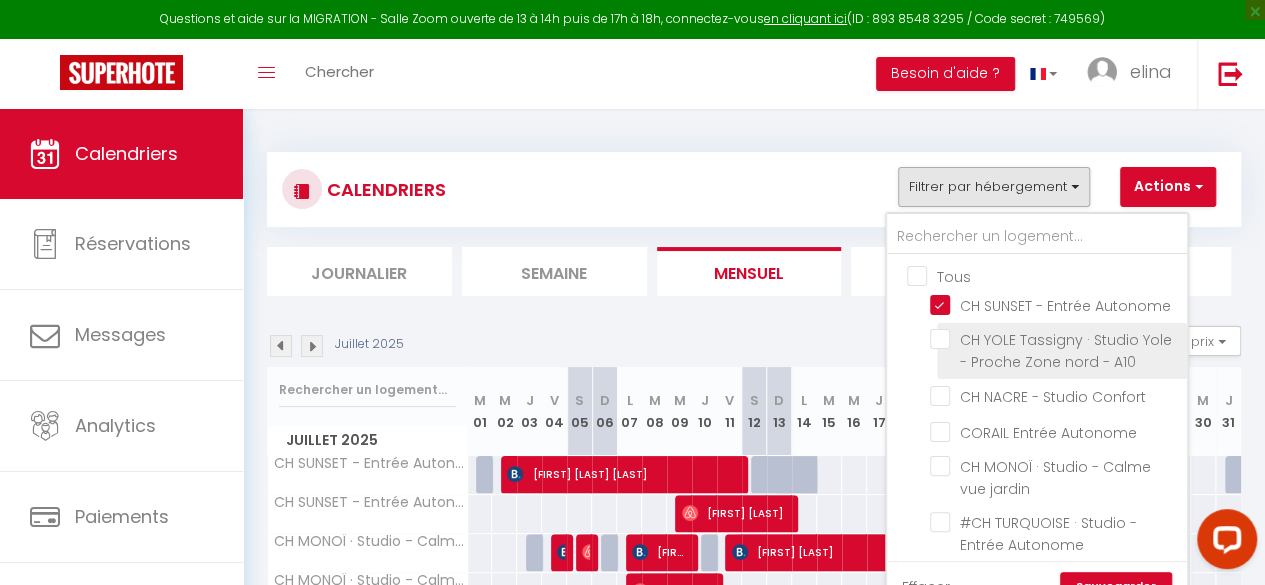 click on "CH YOLE  Tassigny · Studio Yole - Proche Zone nord - A10" at bounding box center [1055, 339] 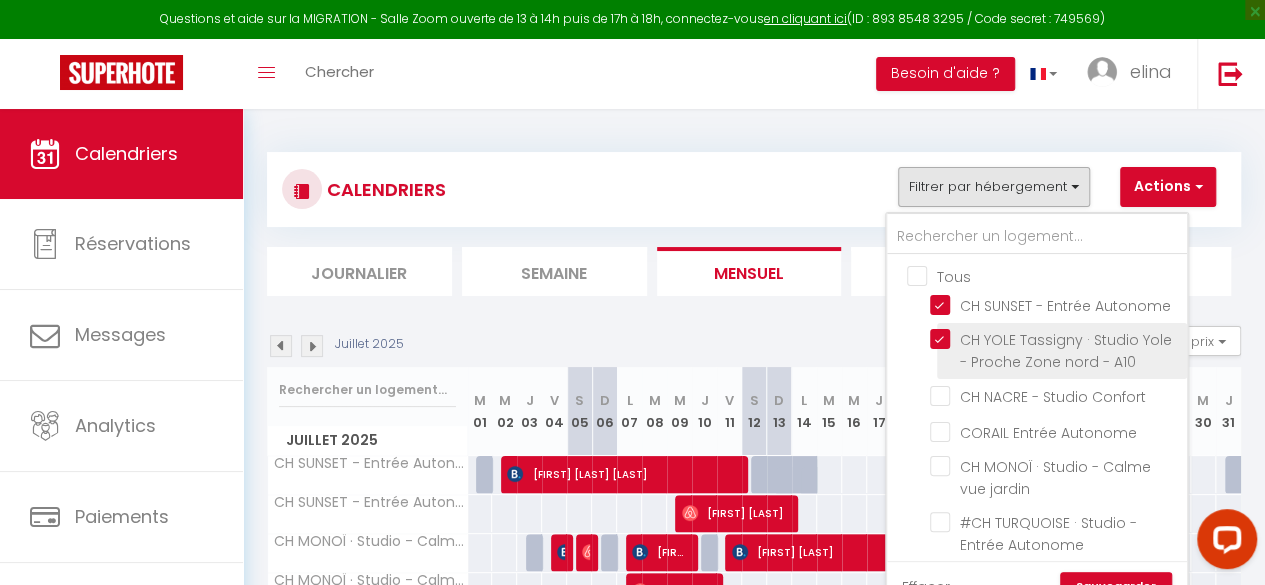 checkbox on "false" 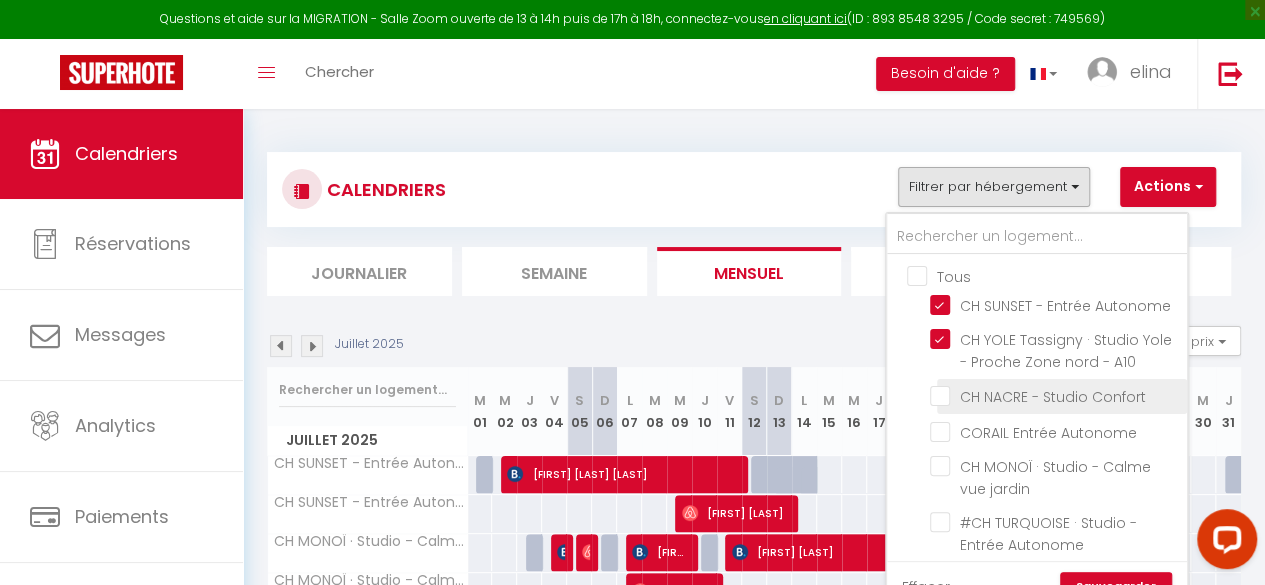 click on "CH NACRE - Studio Confort" at bounding box center [1055, 395] 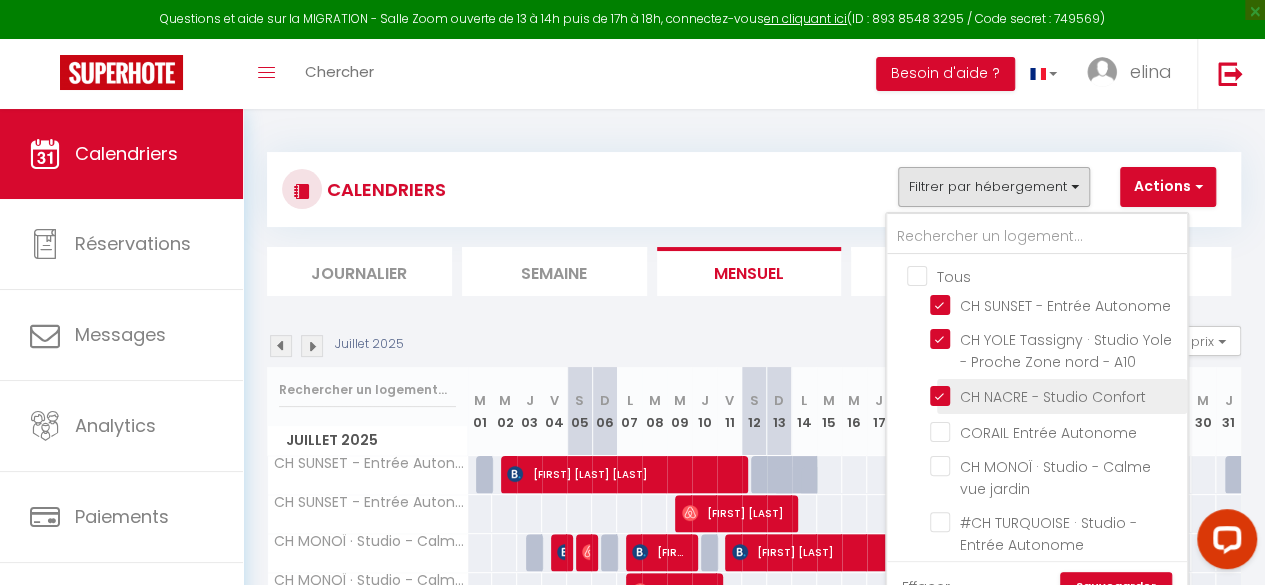 checkbox on "false" 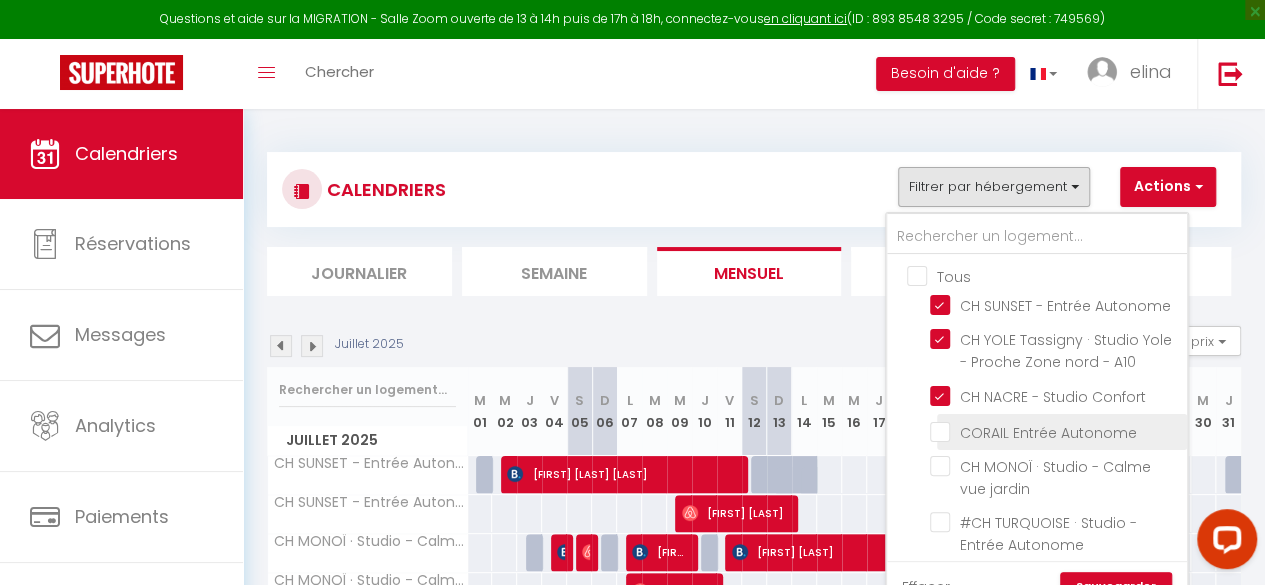 click on "CORAIL Entrée Autonome" at bounding box center [1055, 430] 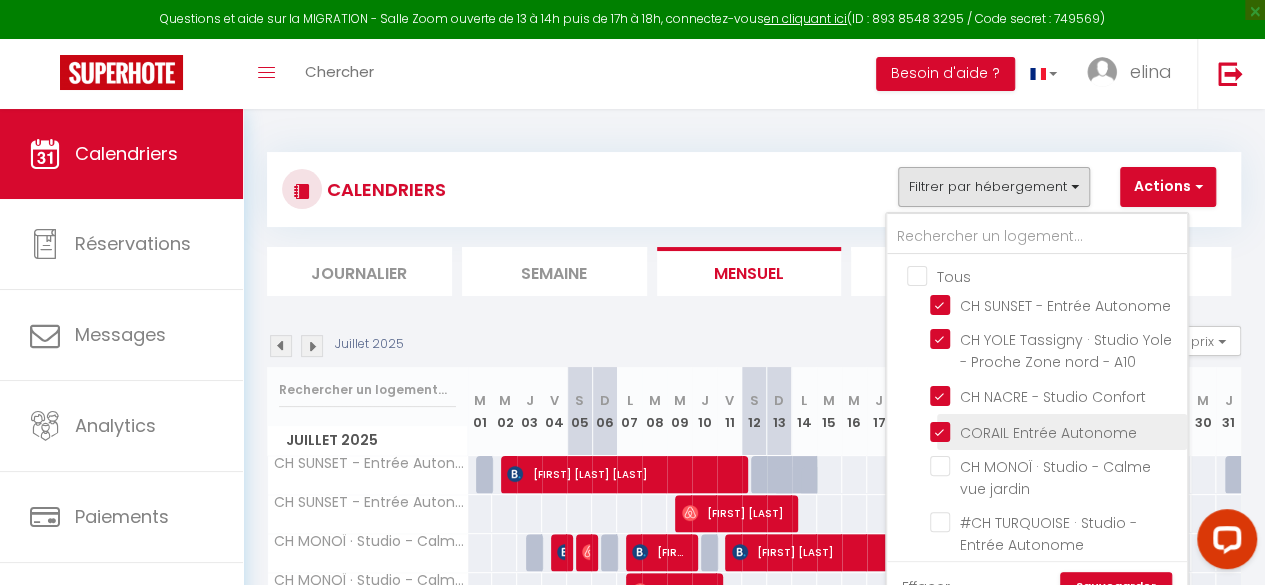checkbox on "false" 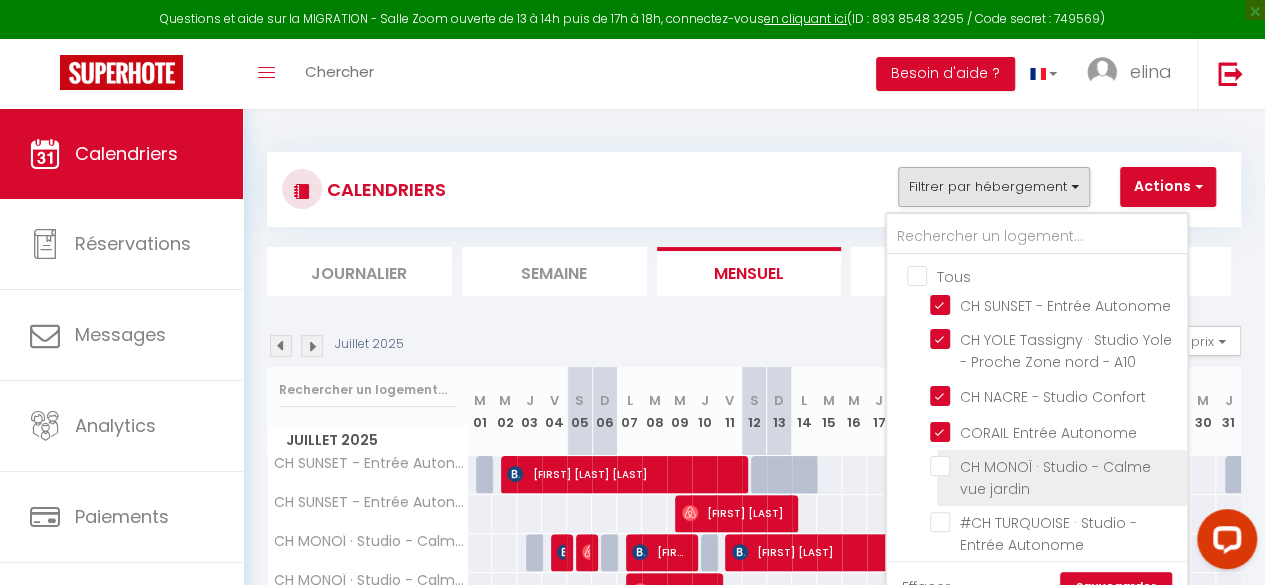 click on "CH MONOÏ · Studio - Calme vue jardin" at bounding box center [1055, 466] 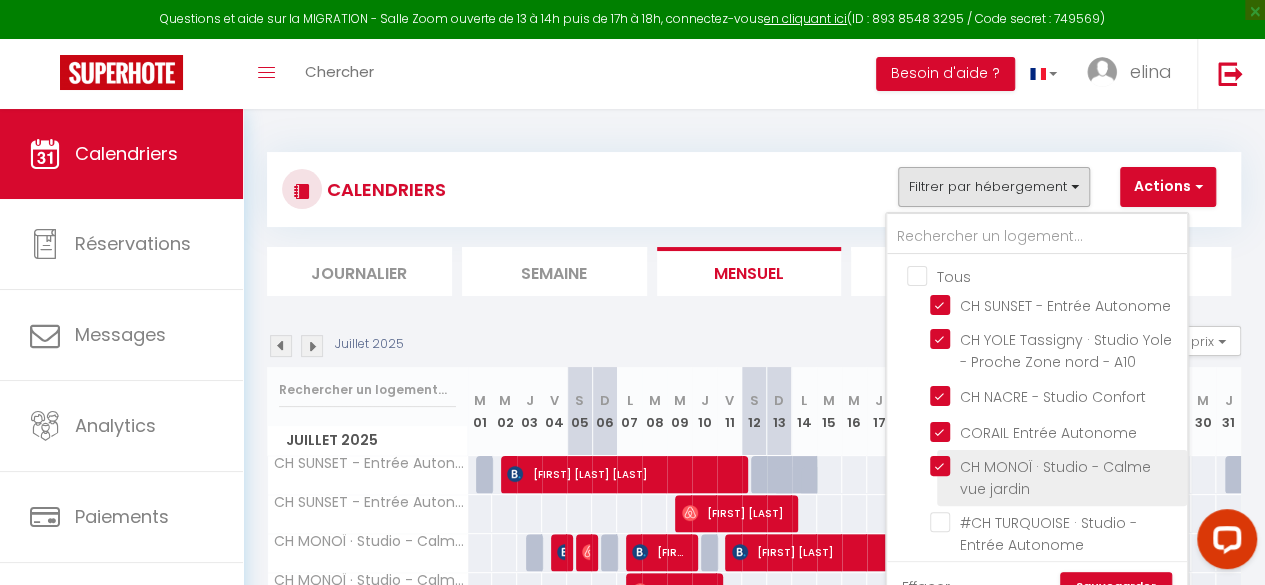 checkbox on "false" 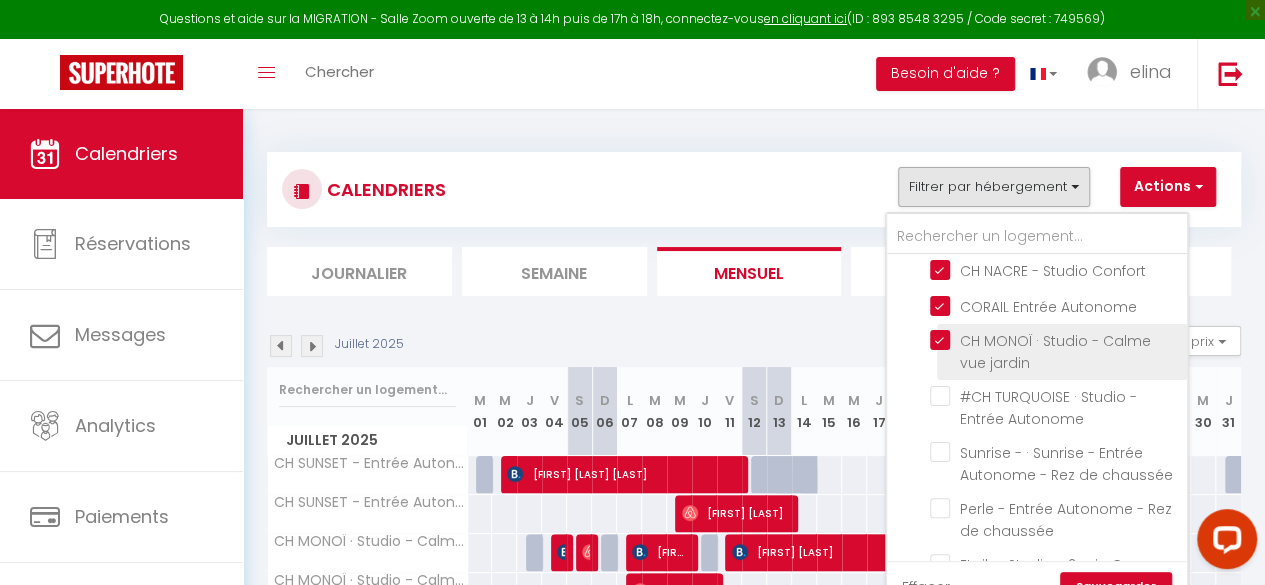 scroll, scrollTop: 136, scrollLeft: 0, axis: vertical 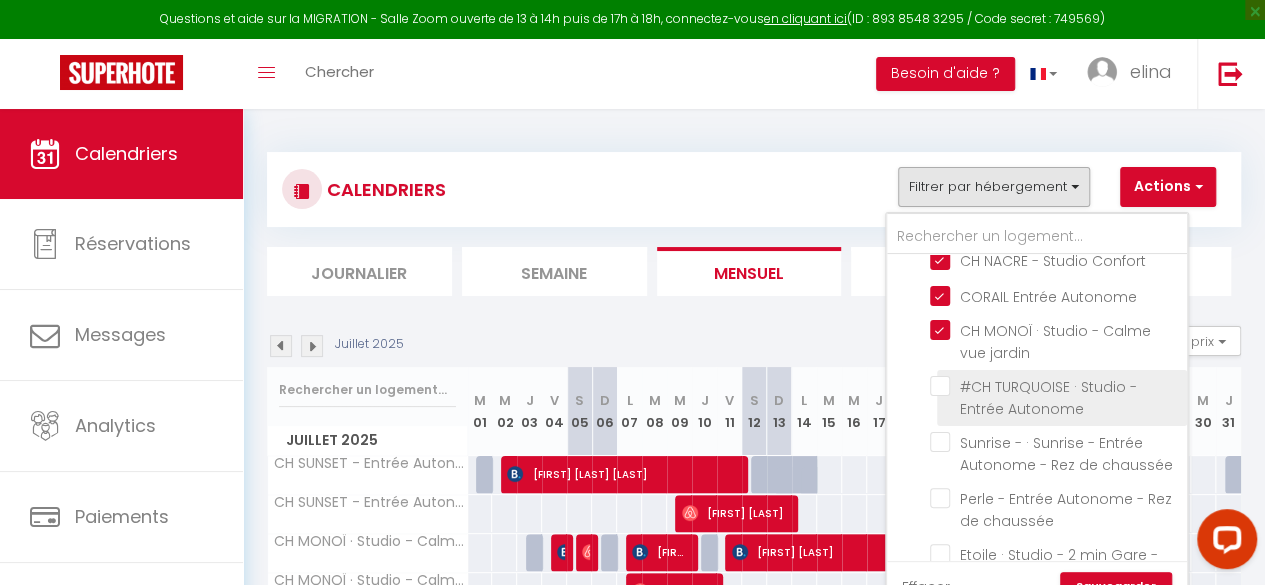 click on "#CH TURQUOISE · Studio  - Entrée Autonome" at bounding box center [1055, 386] 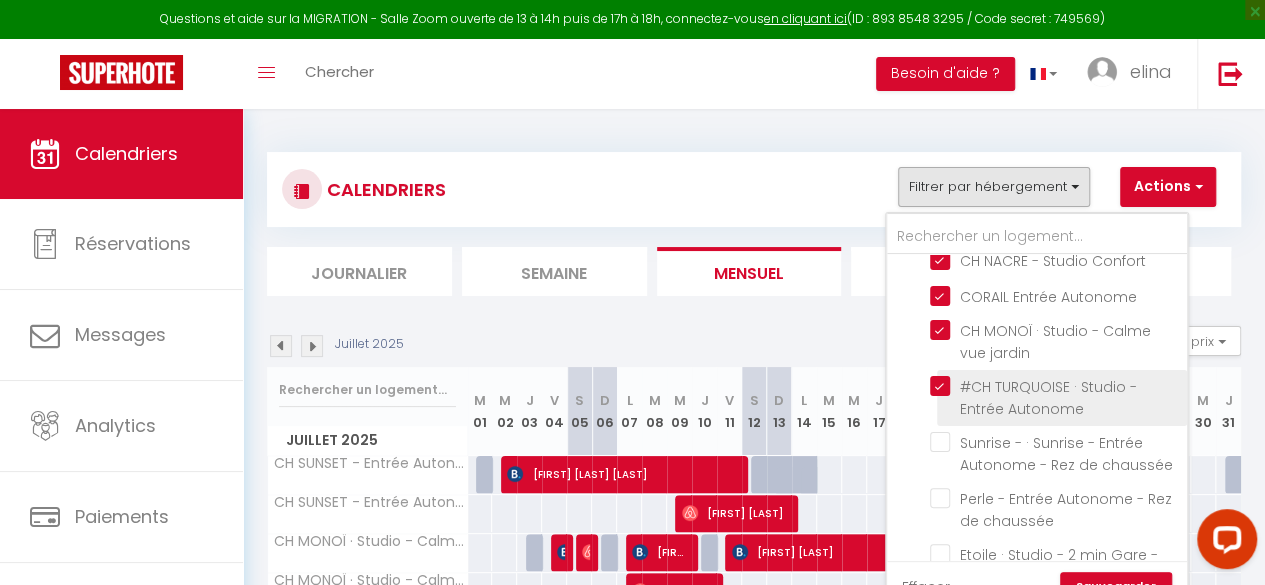 checkbox on "false" 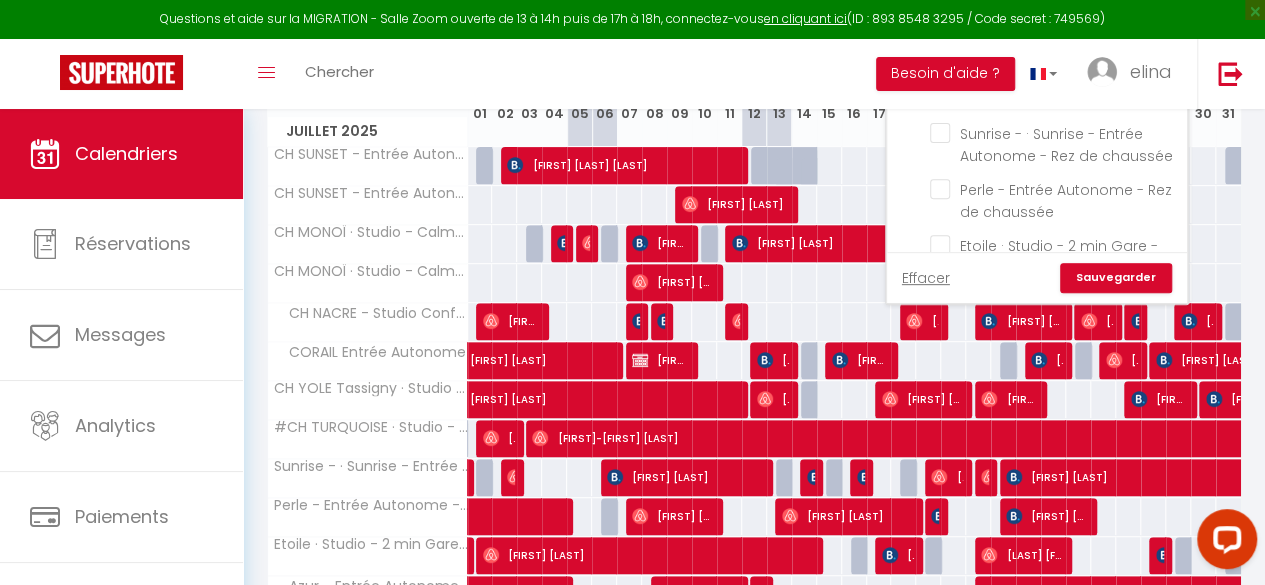 scroll, scrollTop: 310, scrollLeft: 0, axis: vertical 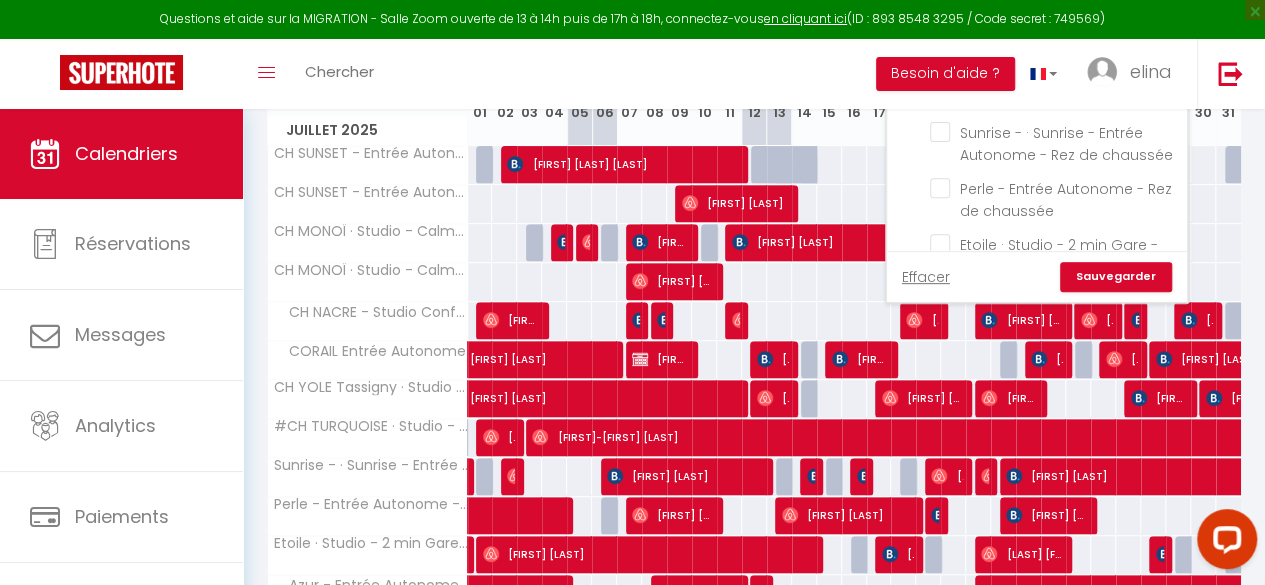 click on "Sauvegarder" at bounding box center [1116, 277] 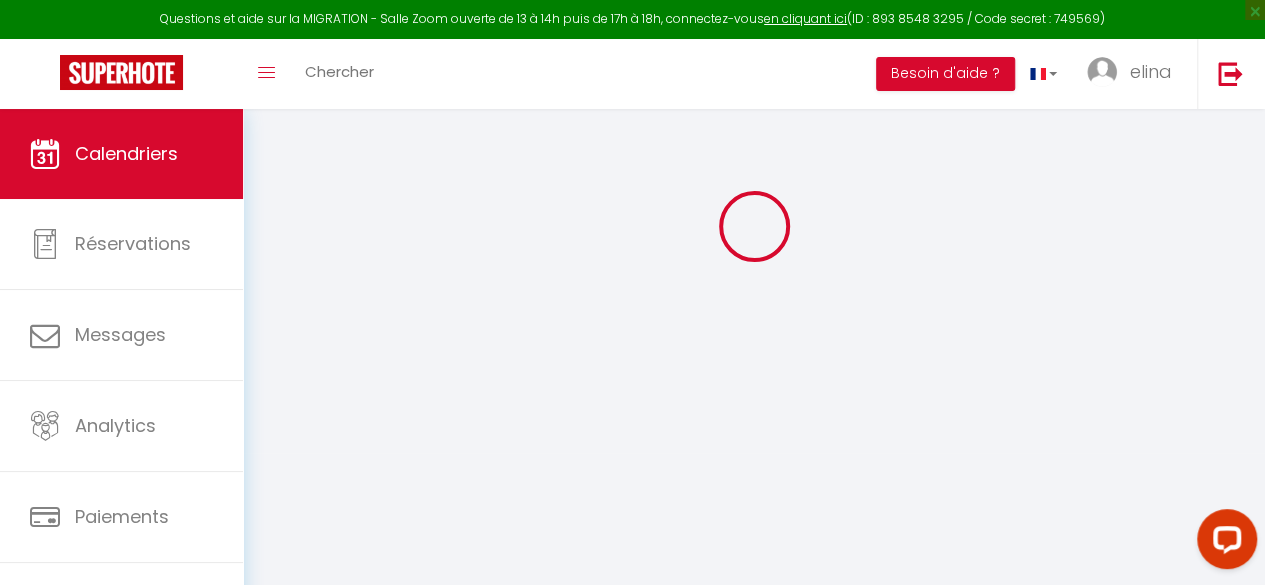 scroll, scrollTop: 276, scrollLeft: 0, axis: vertical 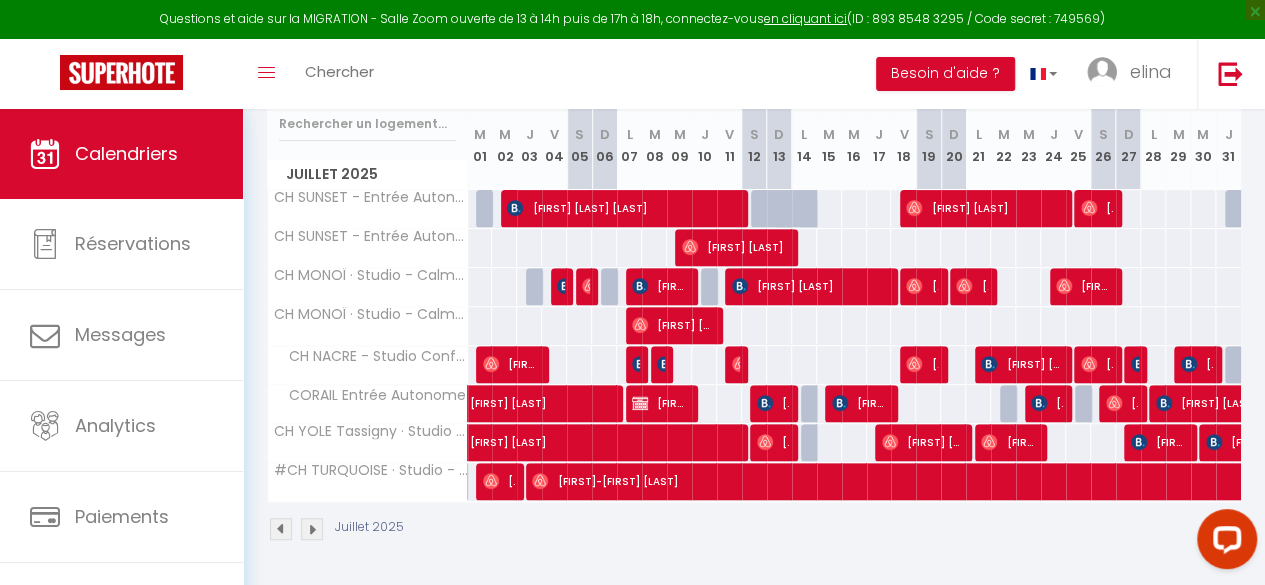 click at bounding box center (281, 529) 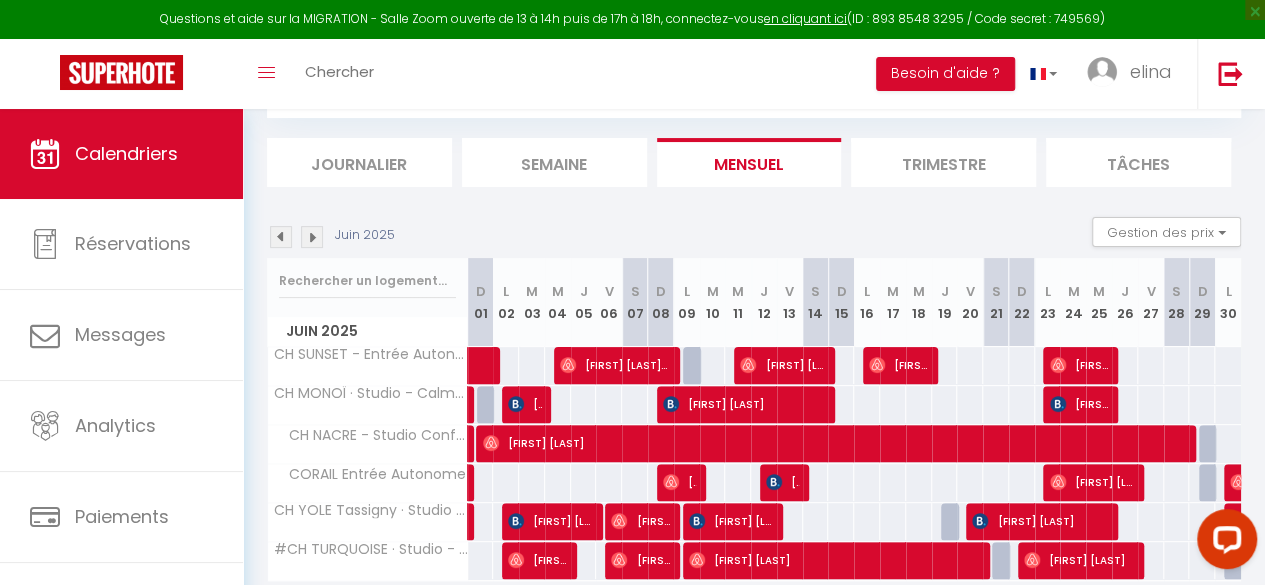 scroll, scrollTop: 199, scrollLeft: 0, axis: vertical 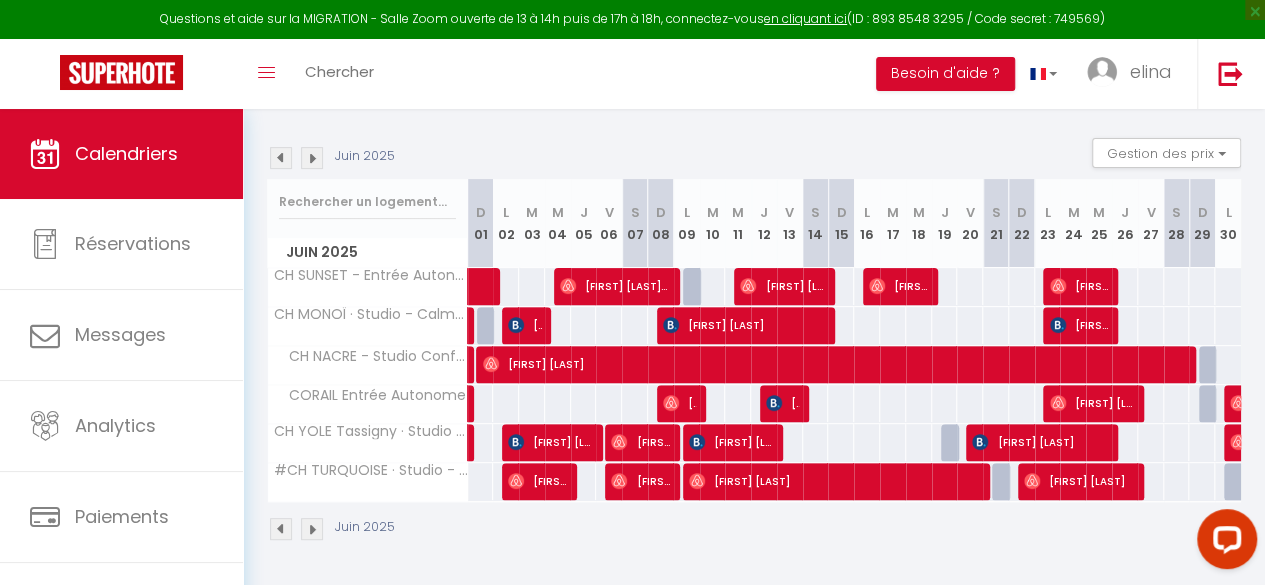 click at bounding box center (312, 158) 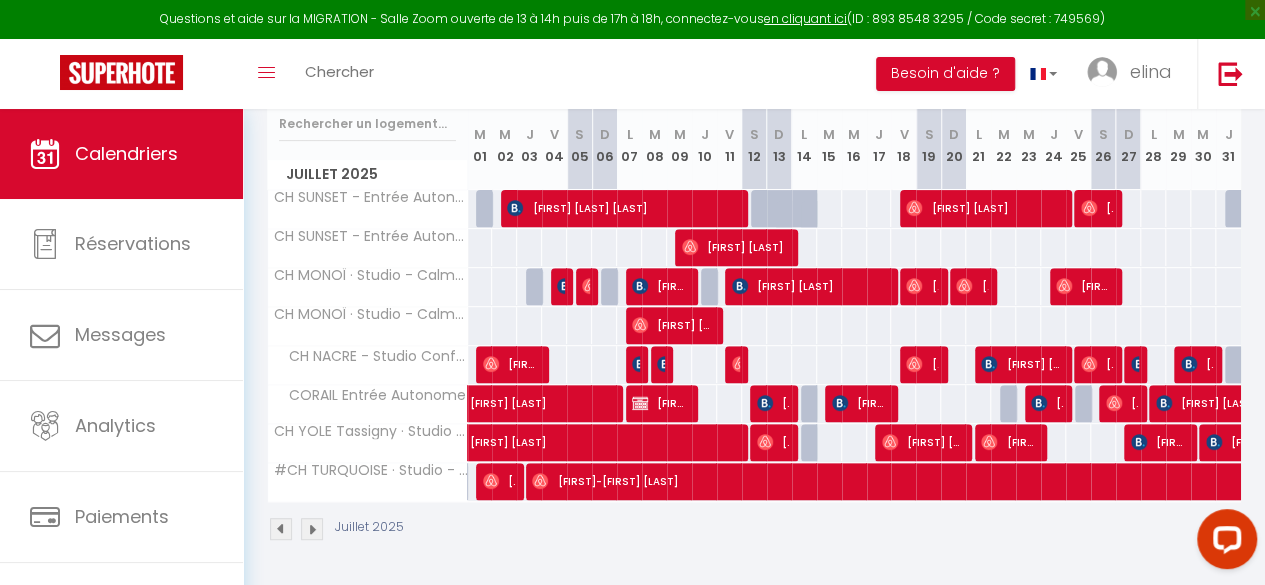 scroll, scrollTop: 0, scrollLeft: 0, axis: both 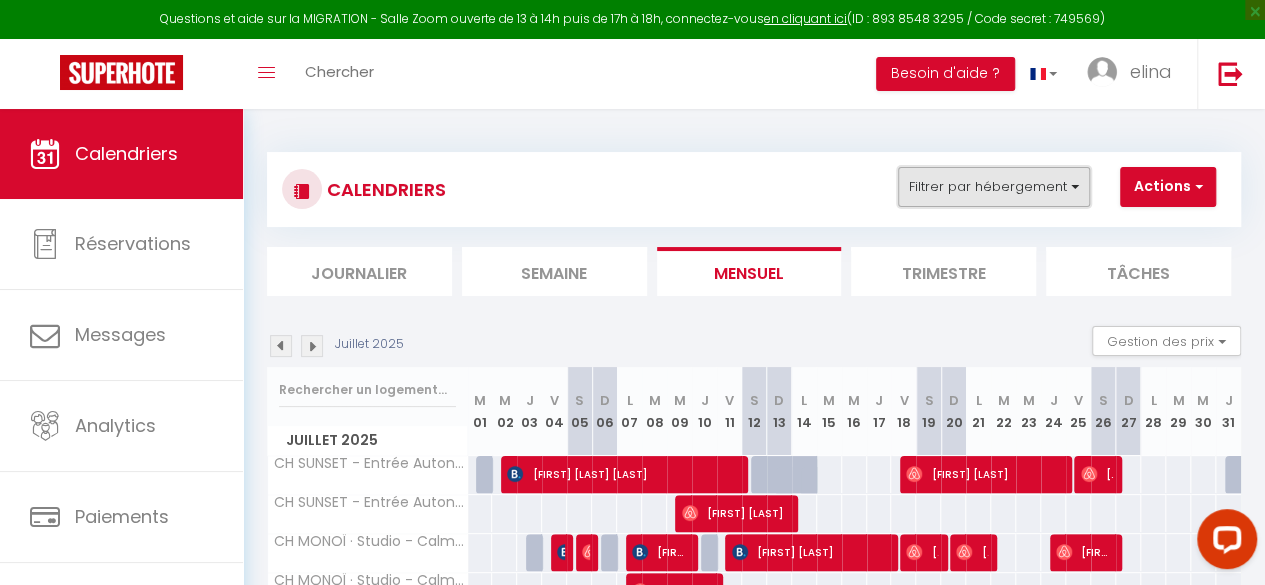 click on "Filtrer par hébergement" at bounding box center (994, 187) 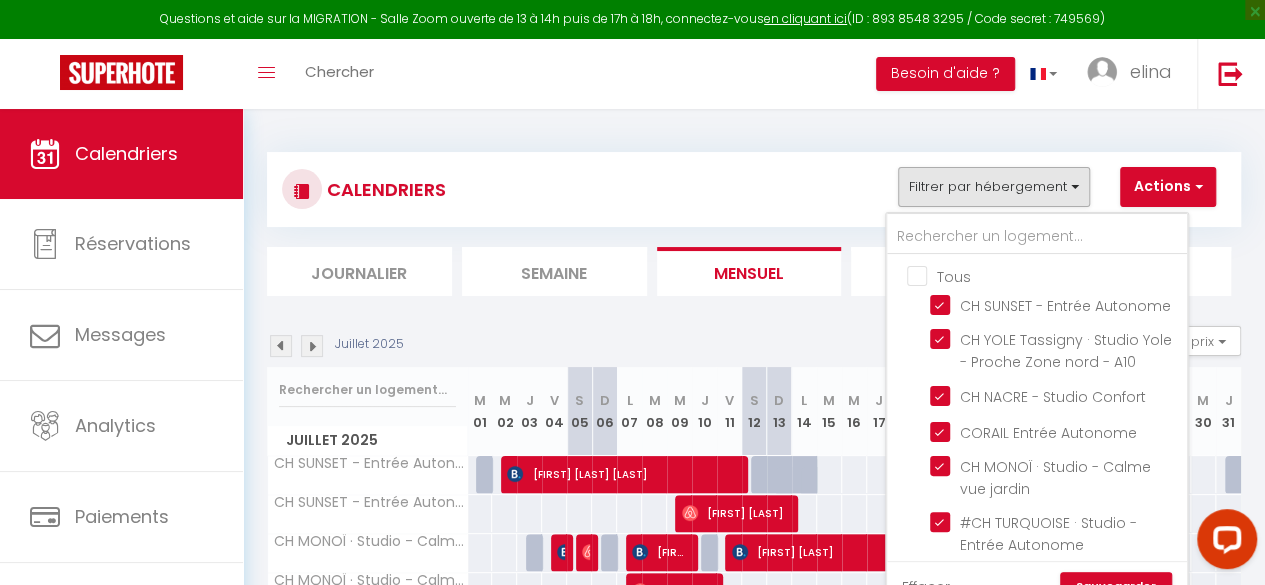 click on "Tous" at bounding box center (1057, 275) 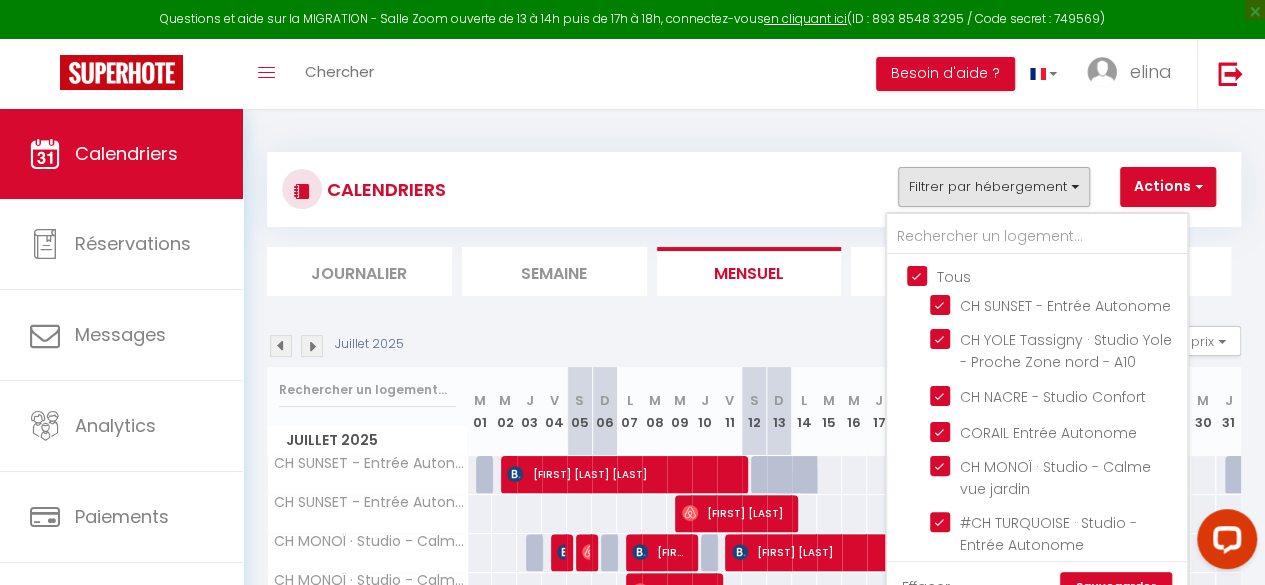 checkbox on "true" 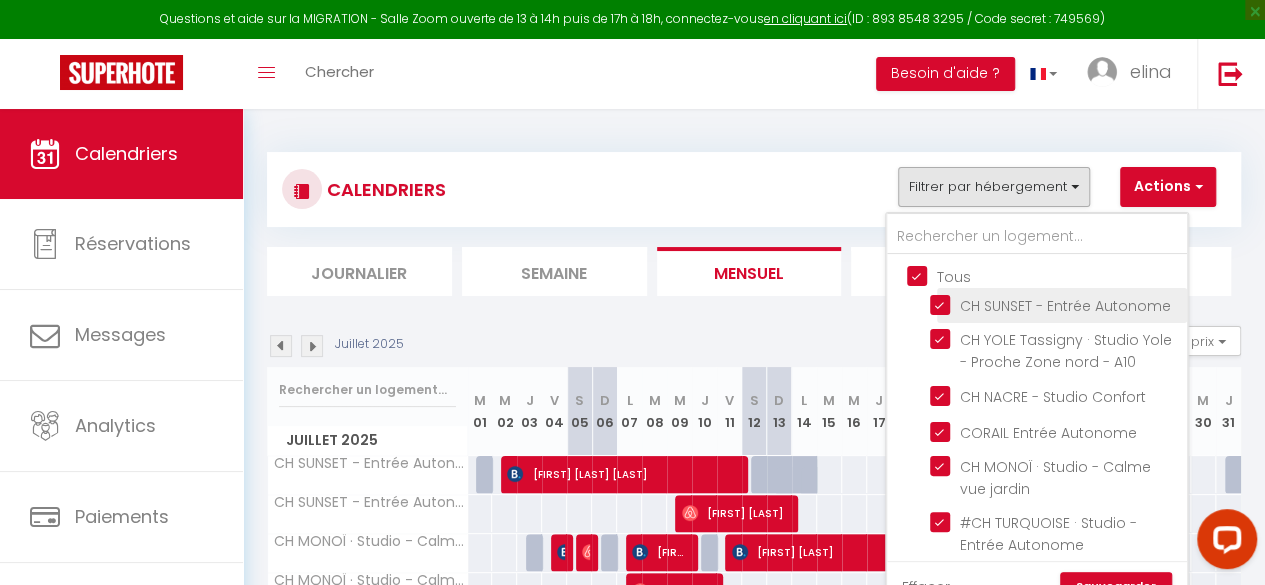 click on "CH SUNSET - Entrée Autonome" at bounding box center [1055, 304] 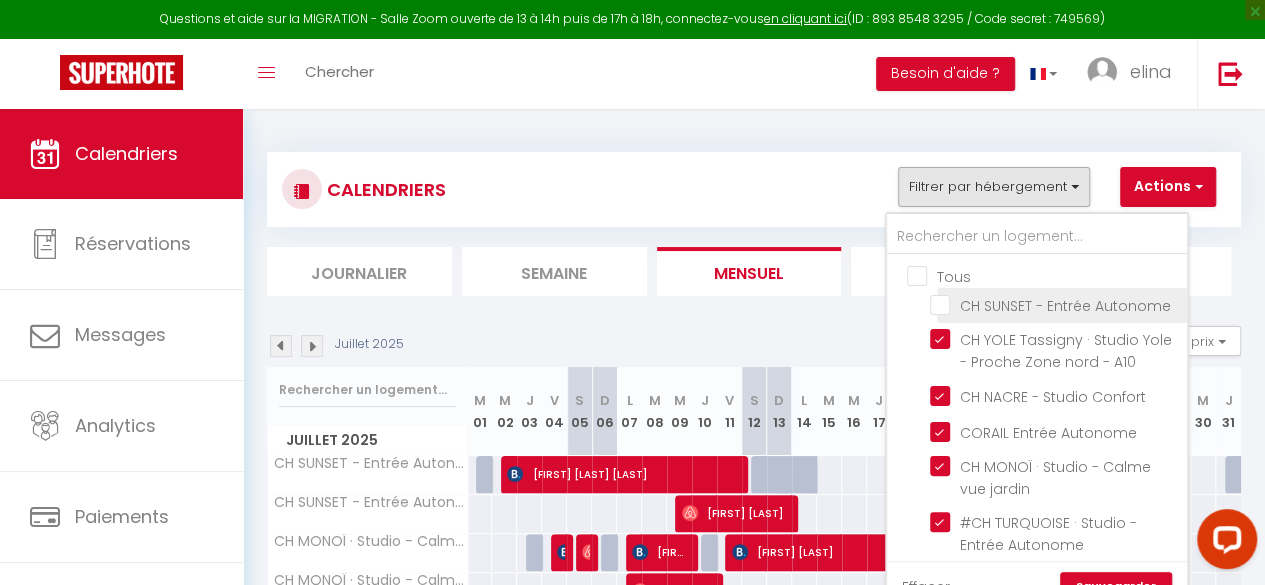 checkbox on "false" 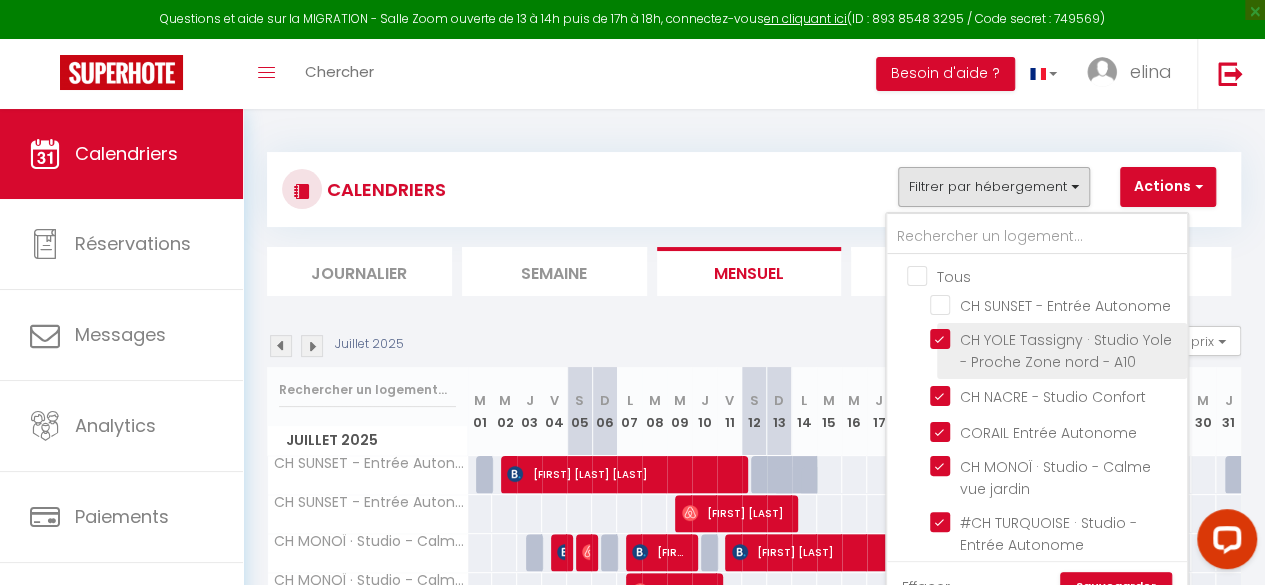 click on "CH YOLE  Tassigny · Studio Yole - Proche Zone nord - A10" at bounding box center (1055, 339) 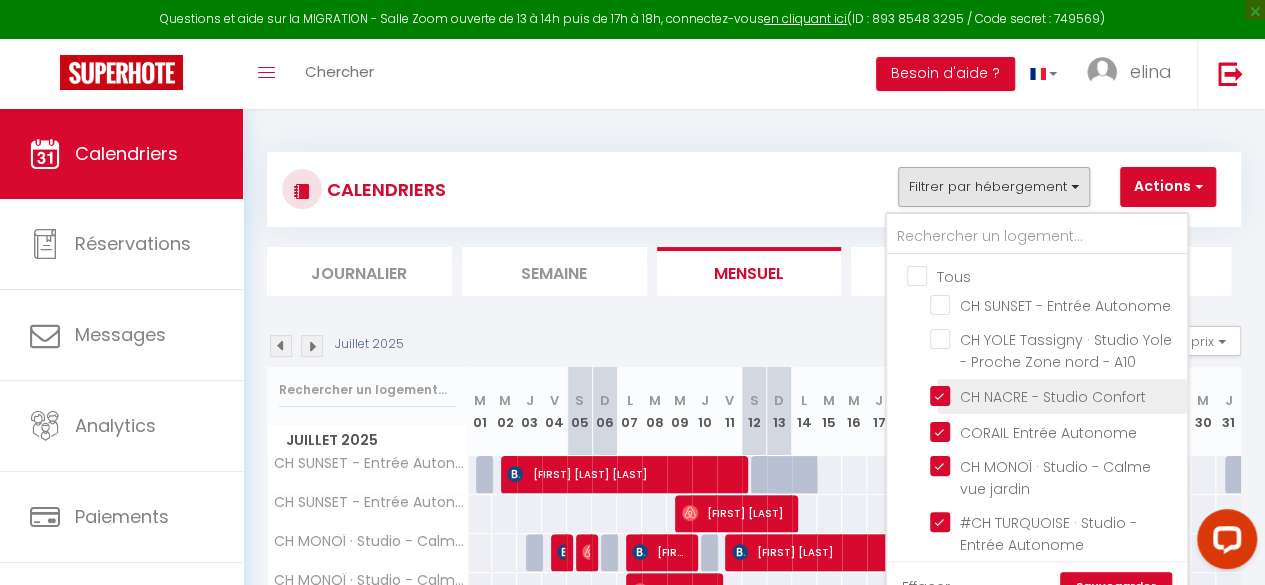 click on "CH NACRE - Studio Confort" at bounding box center [1055, 395] 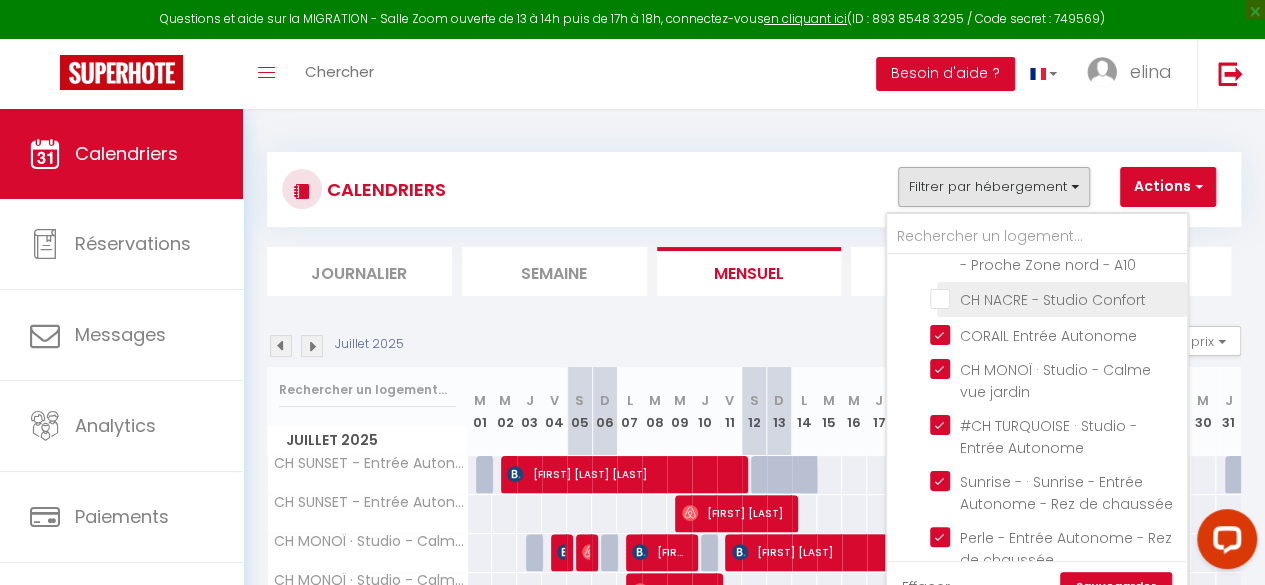 scroll, scrollTop: 98, scrollLeft: 0, axis: vertical 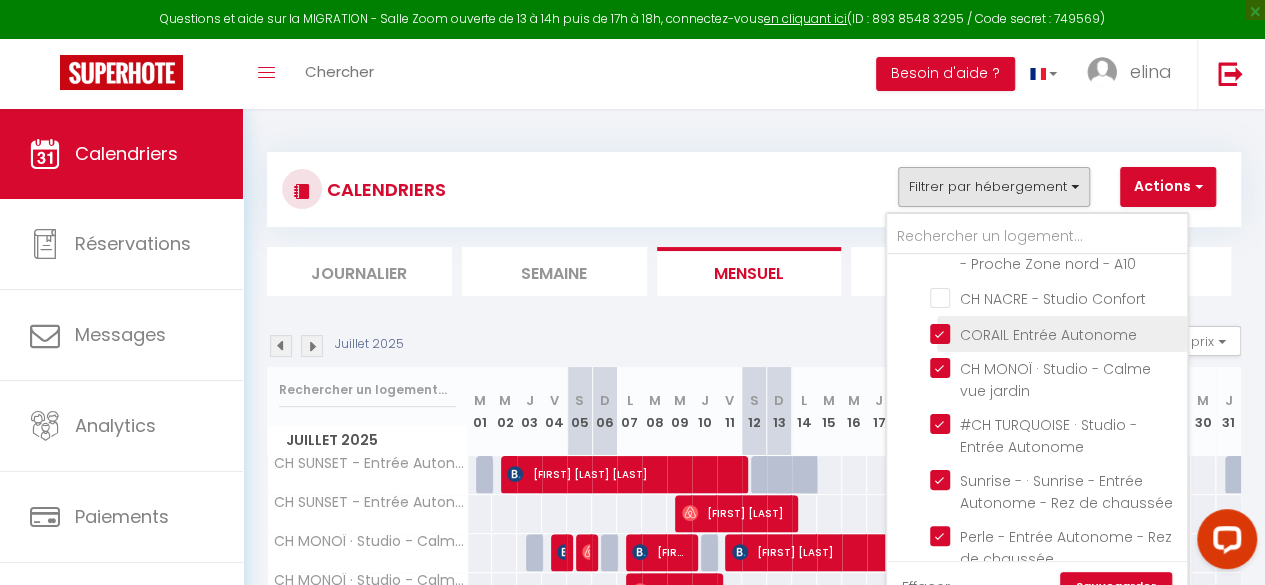 click on "CORAIL Entrée Autonome" at bounding box center (1055, 332) 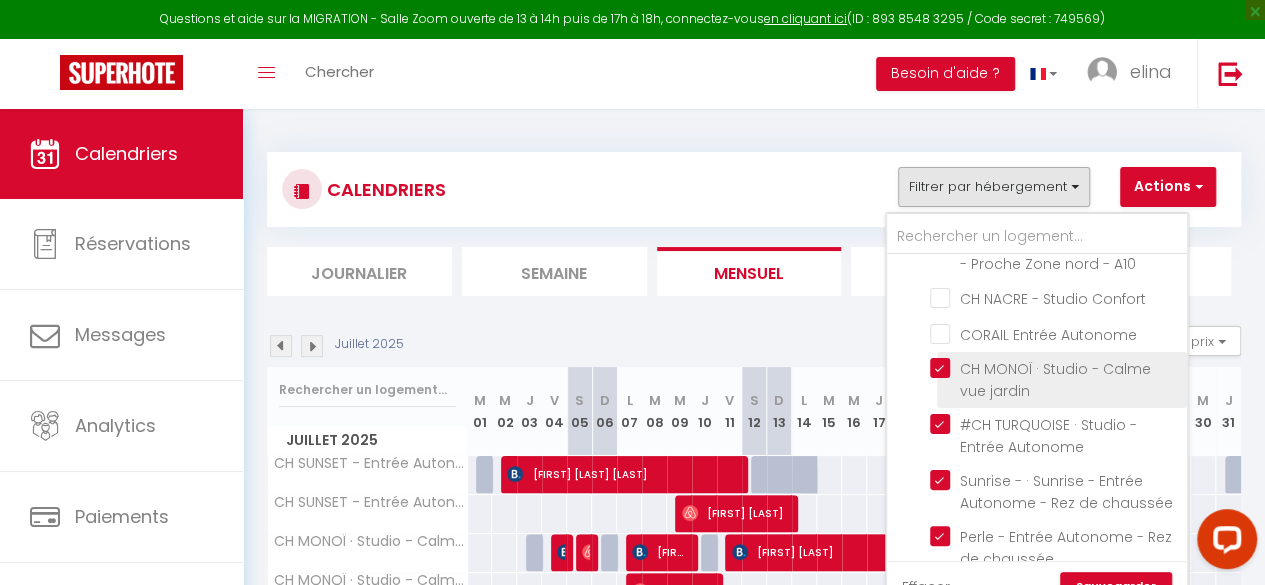 click on "CH MONOÏ · Studio - Calme vue jardin" at bounding box center [1055, 368] 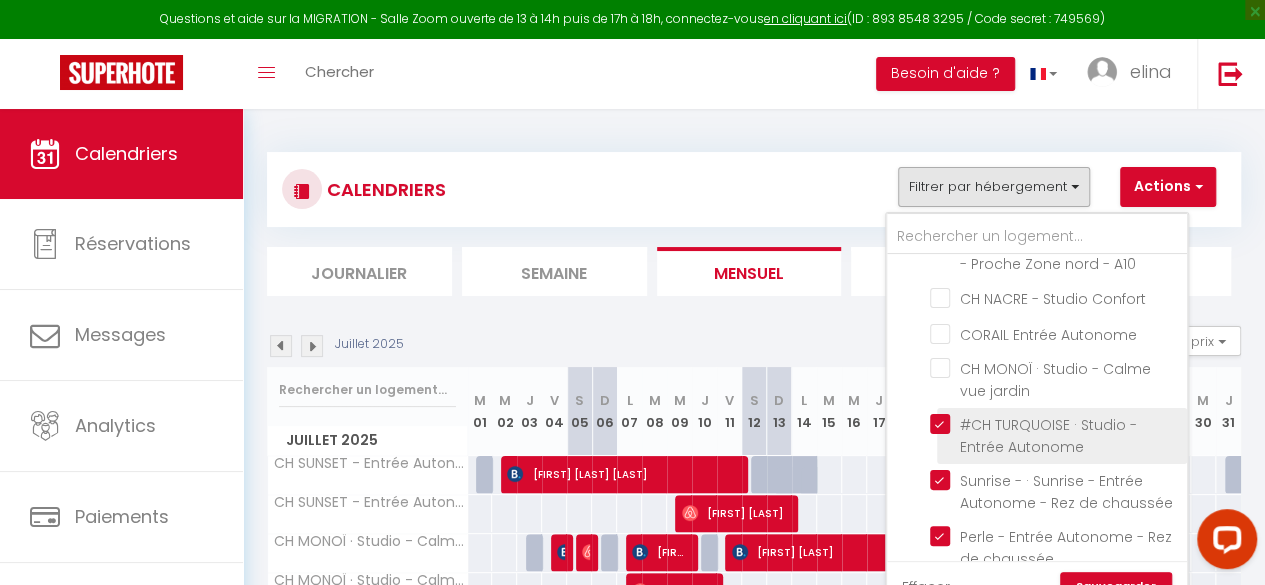 click on "#CH TURQUOISE · Studio  - Entrée Autonome" at bounding box center (1055, 424) 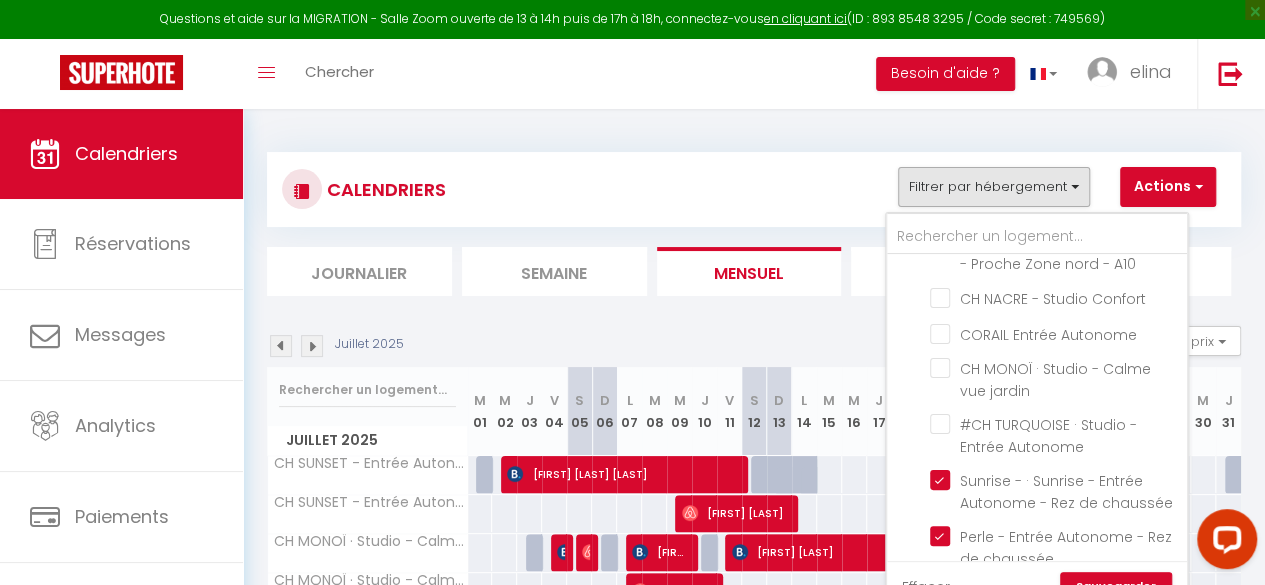 click on "CORAIL Entrée Autonome CH SUNSET - Entrée Autonome CH YOLE Tassigny · Studio Yole - Proche Zone nord - A10 CH NACRE - Studio Confort CORAIL Entrée Autonome CH MONOÏ · Studio - Calme vue jardin #CH TURQUOISE · Studio - Entrée Autonome Sunrise - Sunrise - Entrée Autonome - Rez de chaussée Perle - Entrée Autonome - Rez de chaussée Etoile · Studio - 2 min Gare - Entrée Autonome Azur - Entrée Autonome Tombolo - Entrée Autonome" at bounding box center [1037, 434] 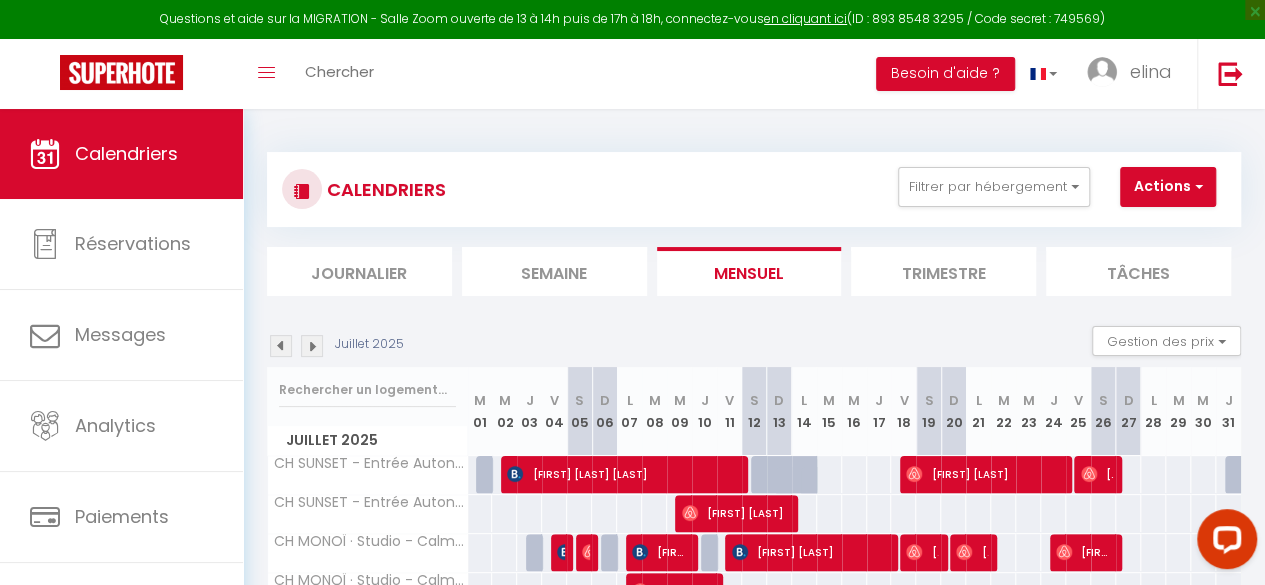 scroll, scrollTop: 6, scrollLeft: 0, axis: vertical 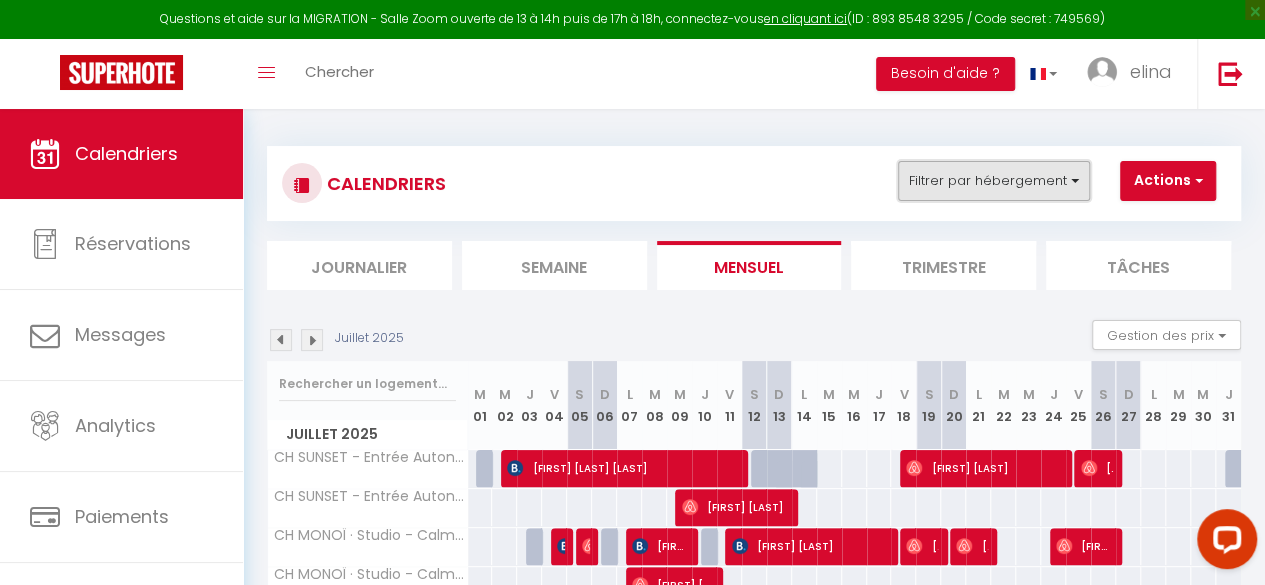 click on "Filtrer par hébergement" at bounding box center [994, 181] 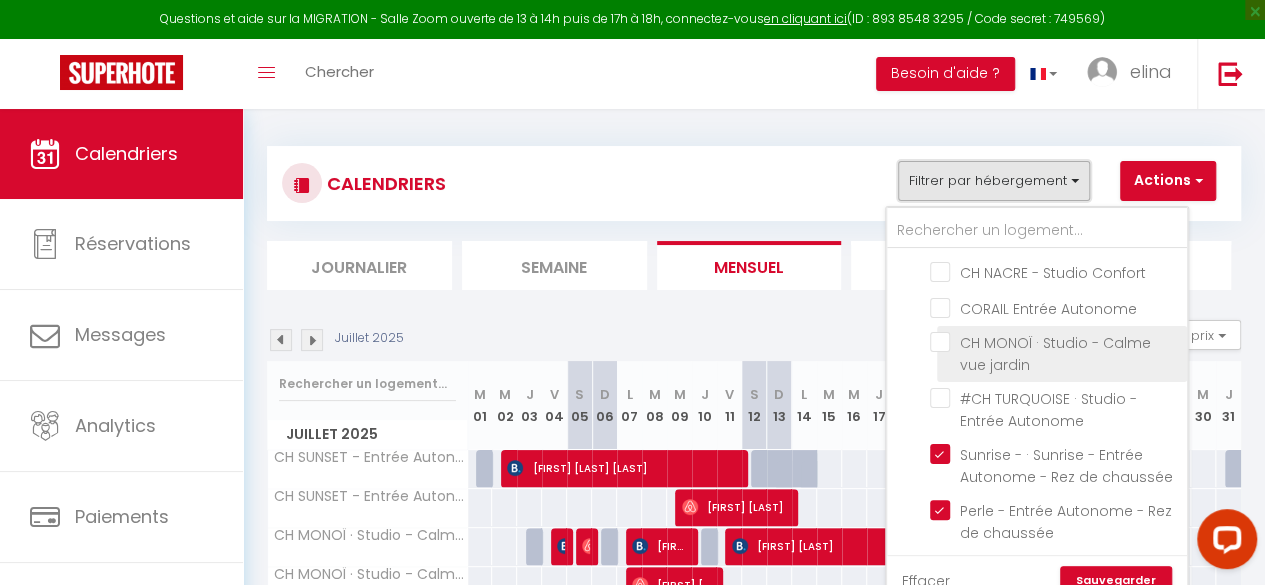 scroll, scrollTop: 290, scrollLeft: 0, axis: vertical 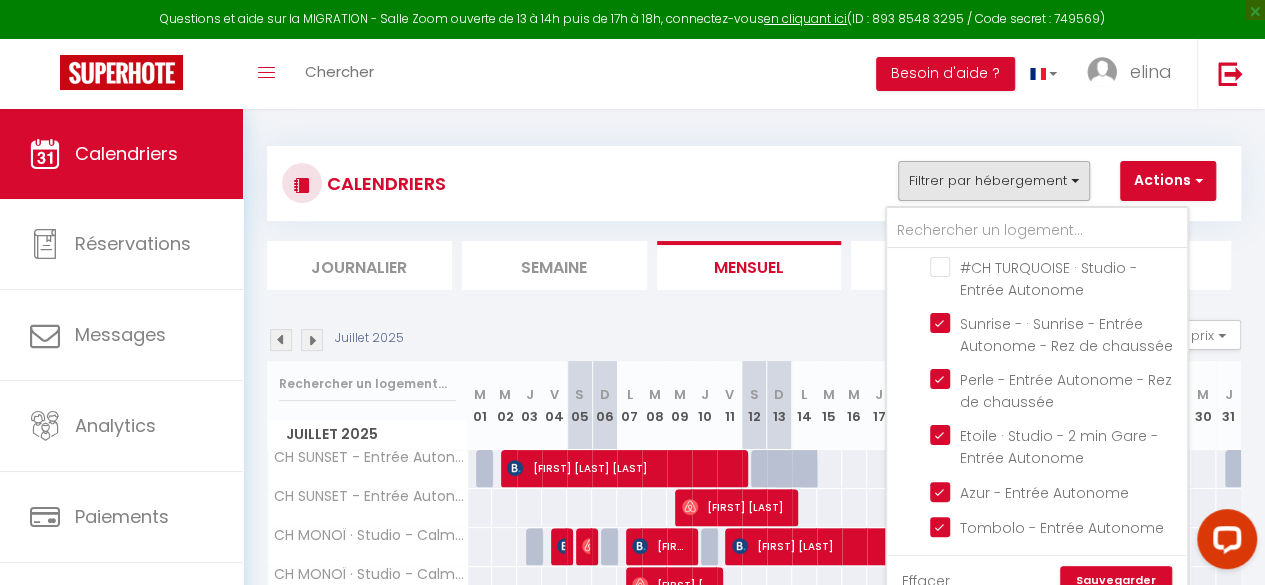 click on "Sauvegarder" at bounding box center (1116, 581) 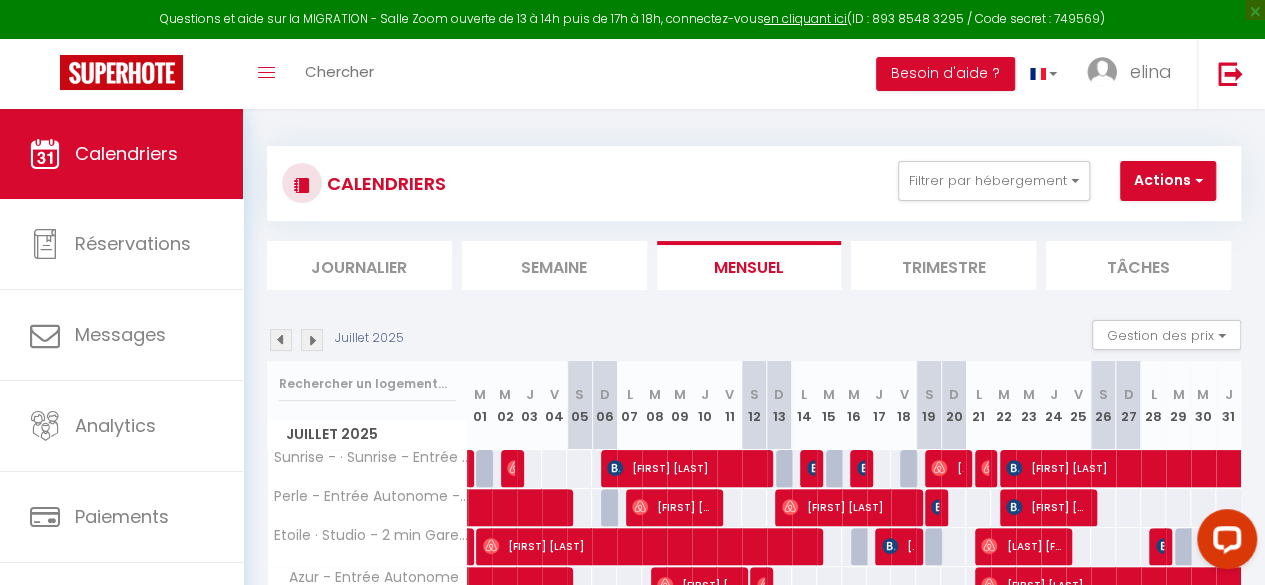 scroll, scrollTop: 160, scrollLeft: 0, axis: vertical 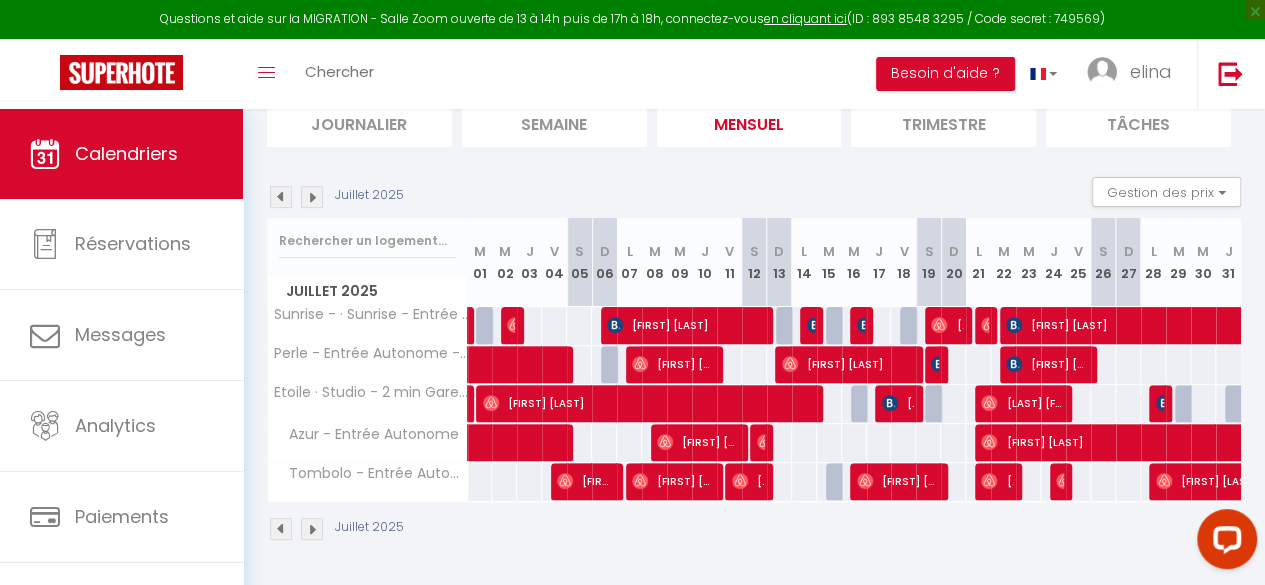 click at bounding box center [281, 529] 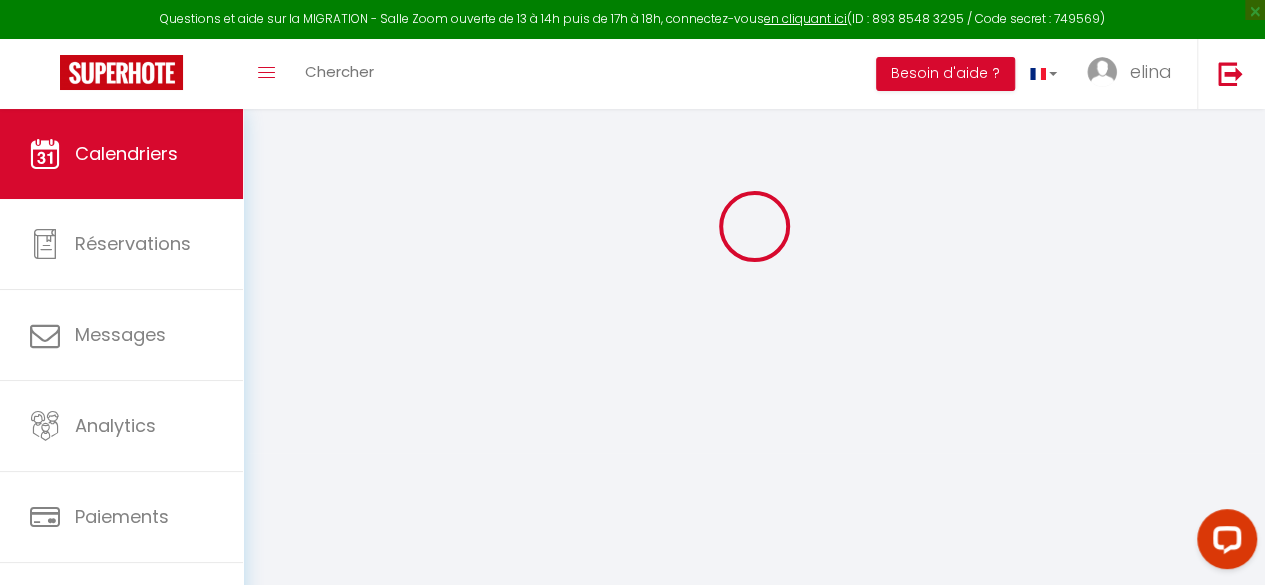 scroll, scrollTop: 160, scrollLeft: 0, axis: vertical 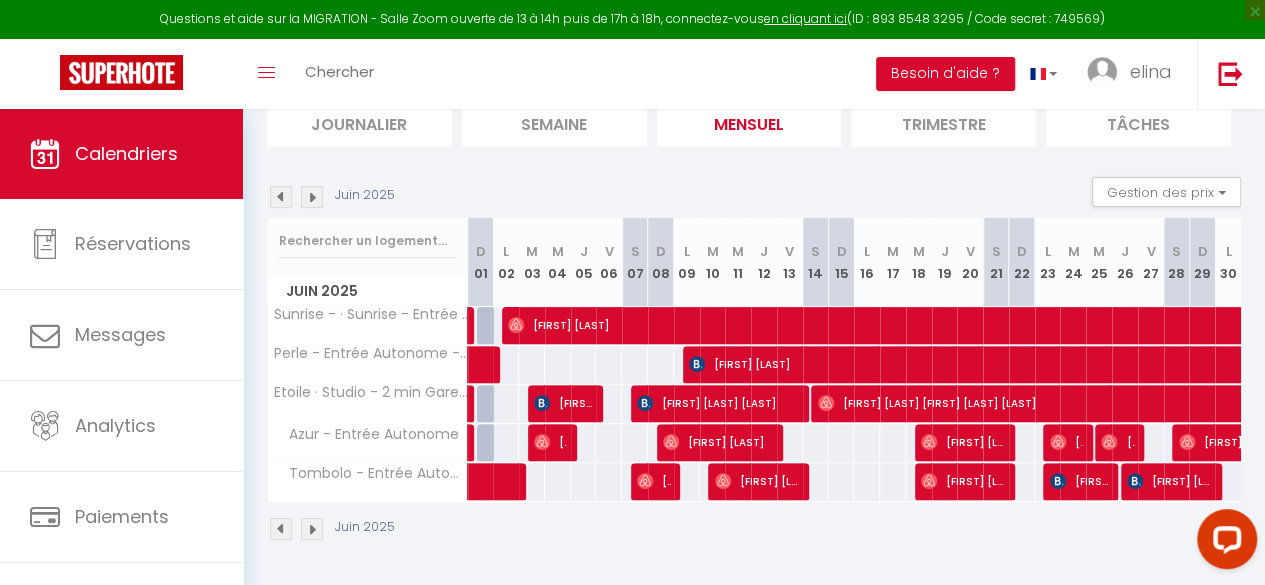 click at bounding box center (281, 529) 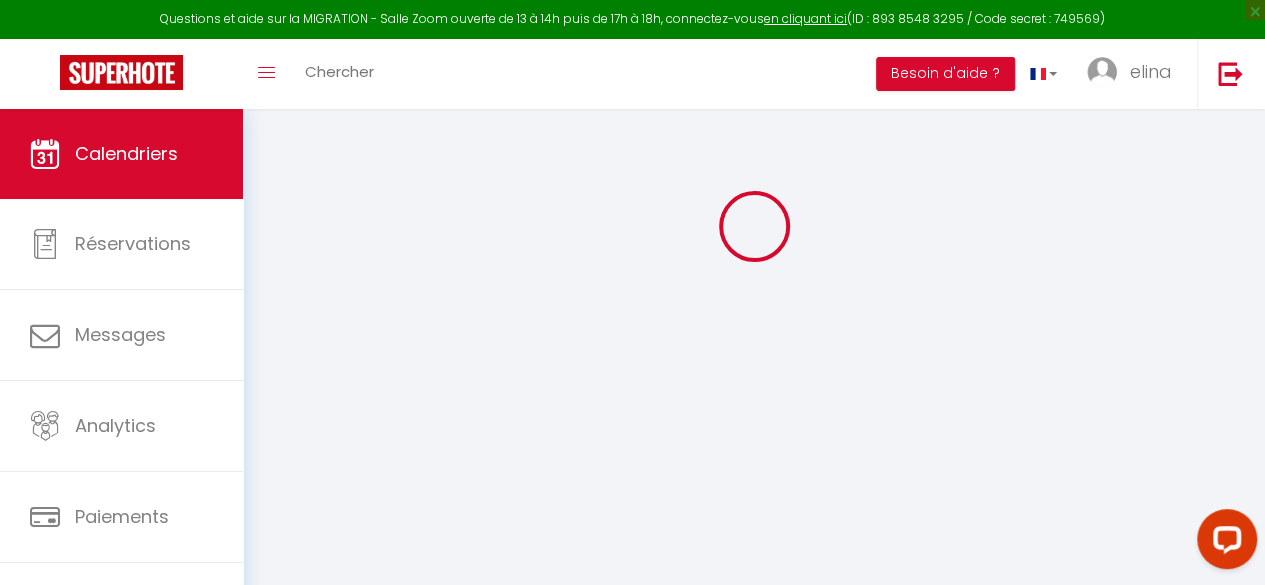 scroll, scrollTop: 160, scrollLeft: 0, axis: vertical 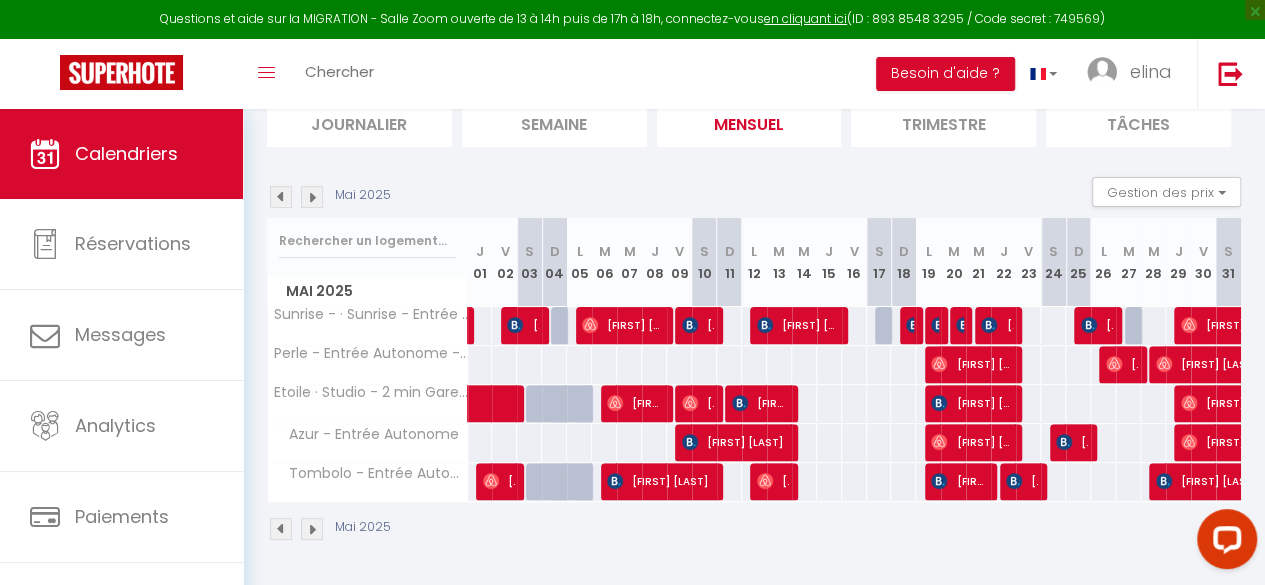 click at bounding box center [312, 529] 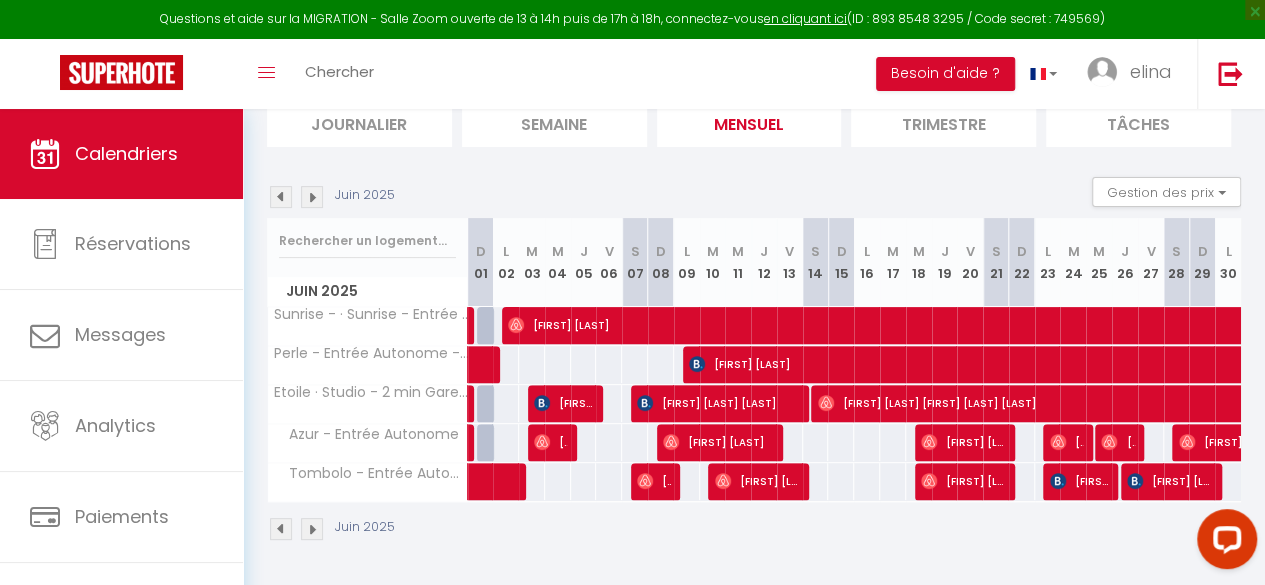 click at bounding box center [312, 529] 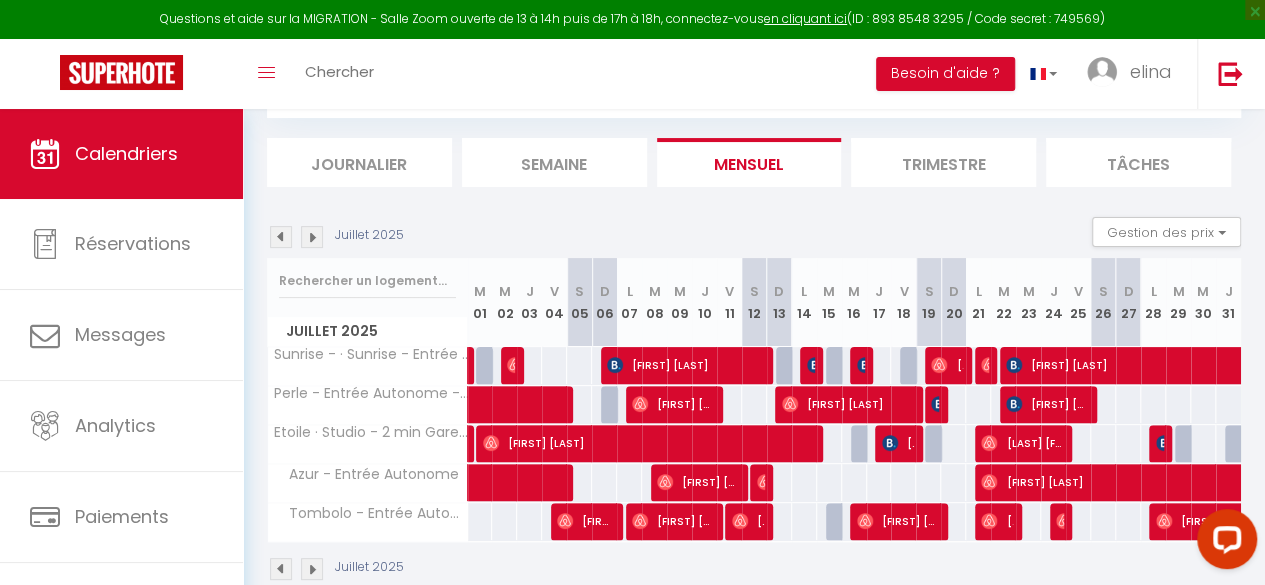 scroll, scrollTop: 160, scrollLeft: 0, axis: vertical 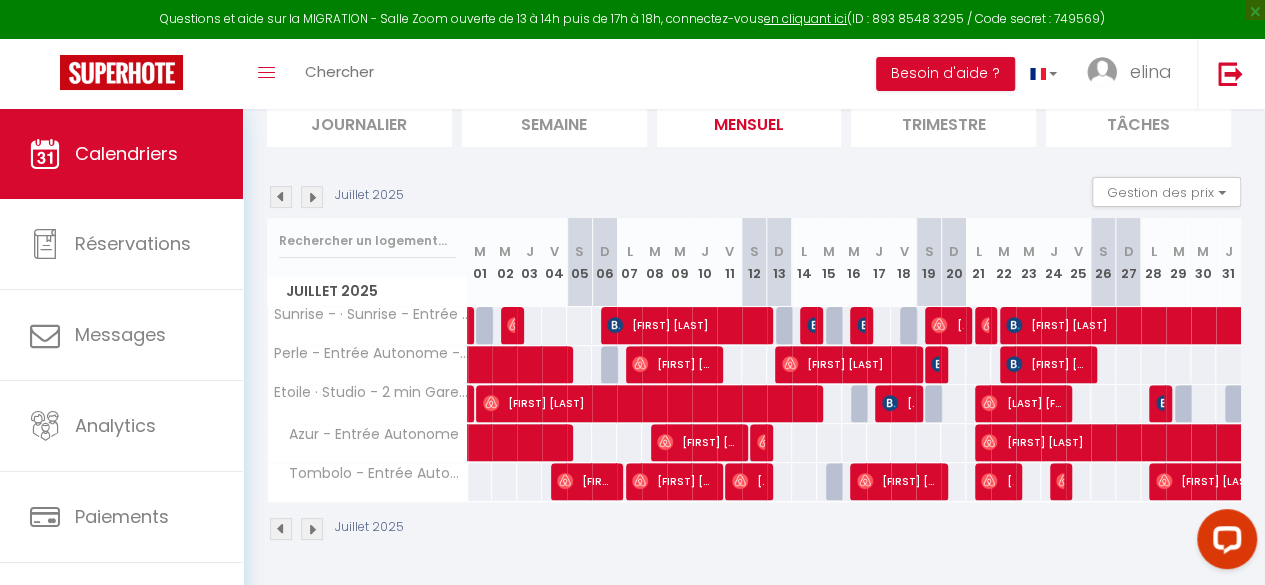 click at bounding box center [312, 529] 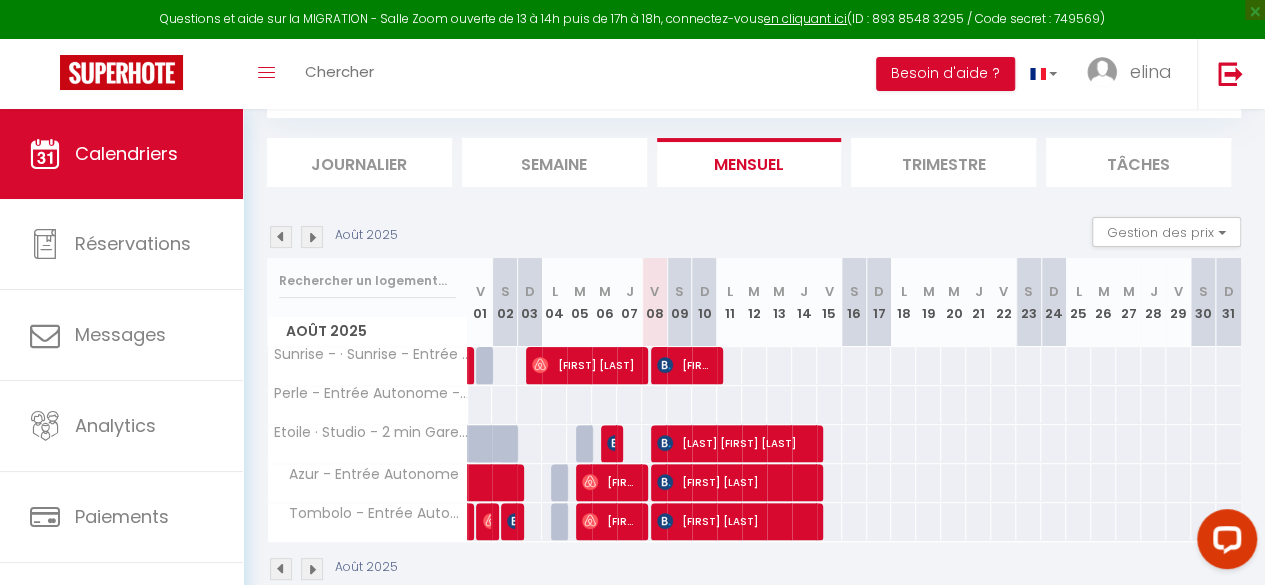 scroll, scrollTop: 160, scrollLeft: 0, axis: vertical 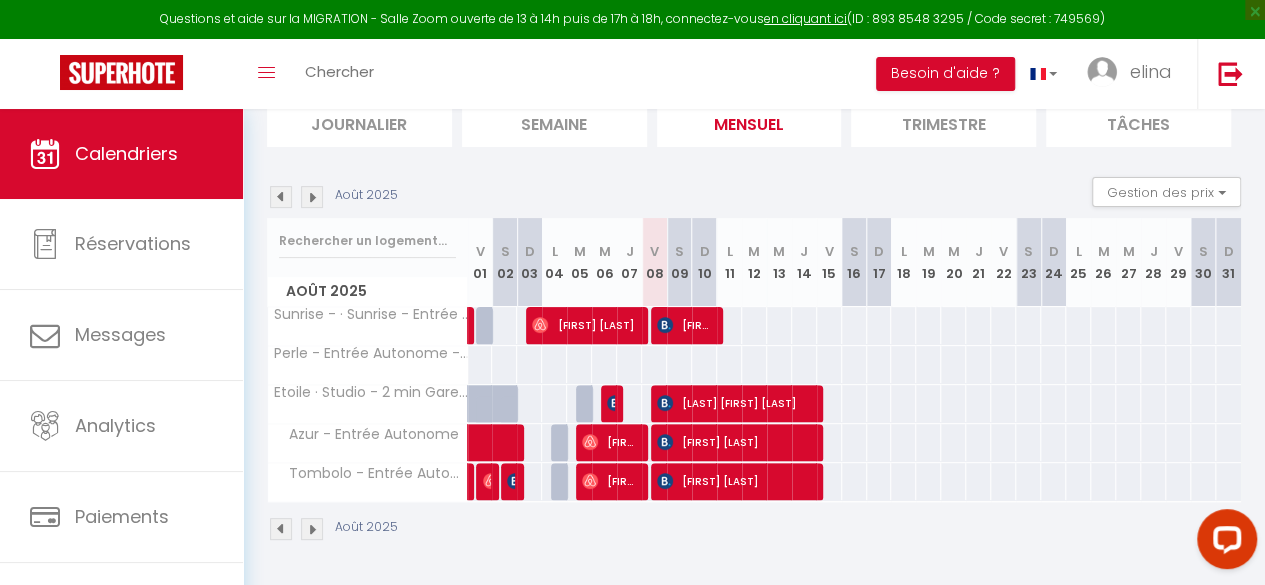 click at bounding box center [281, 529] 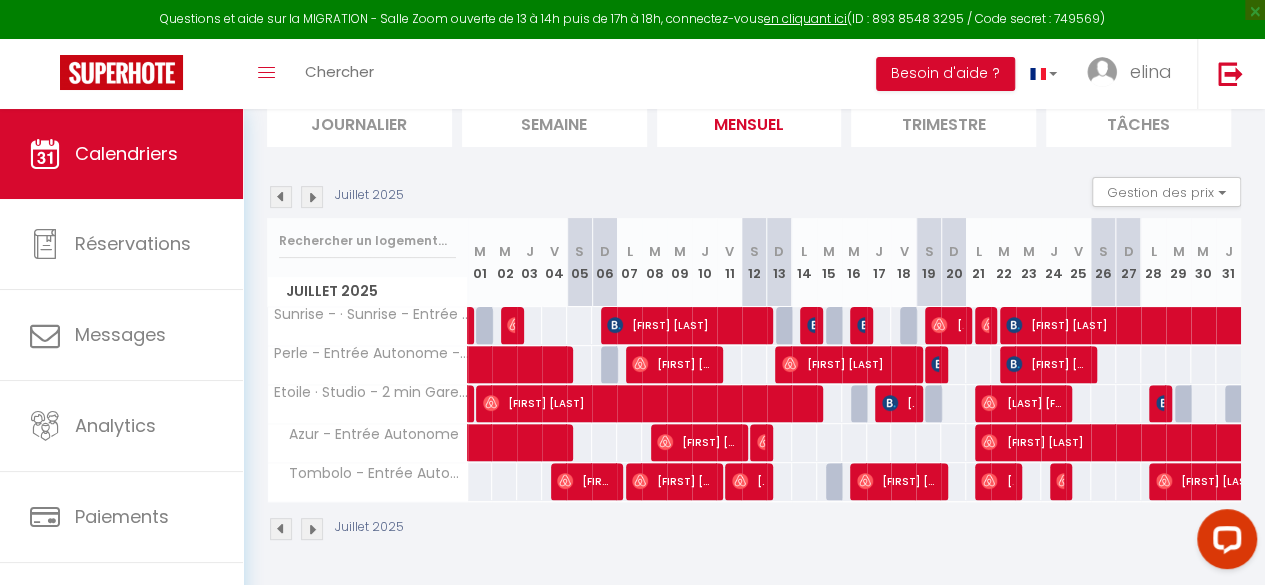 scroll, scrollTop: 0, scrollLeft: 0, axis: both 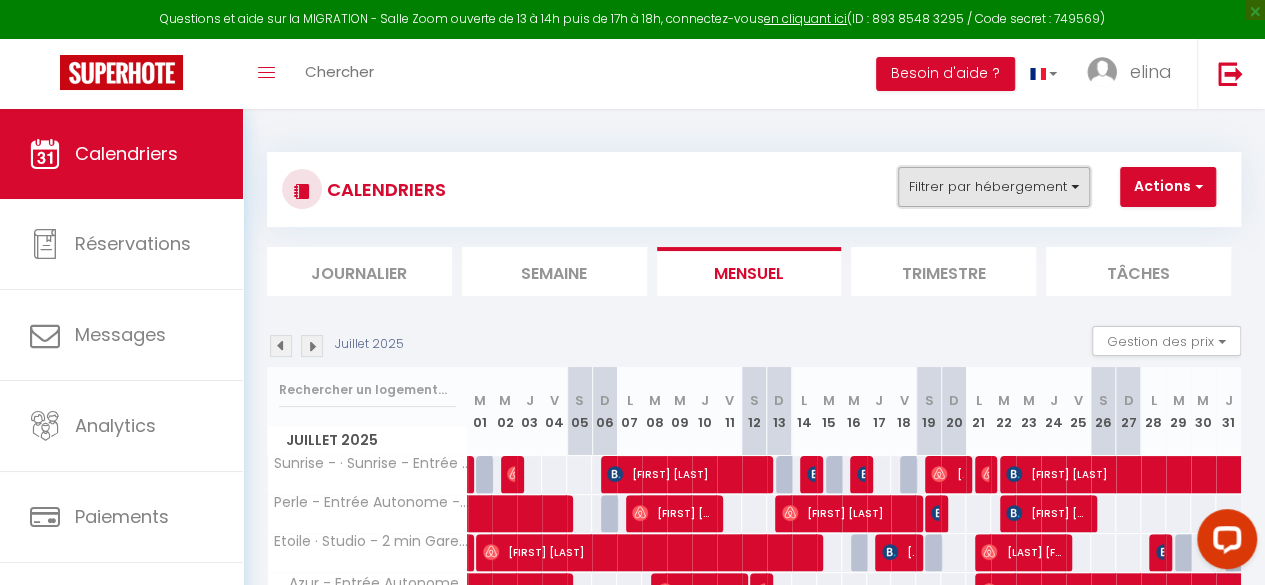 click on "Filtrer par hébergement" at bounding box center [994, 187] 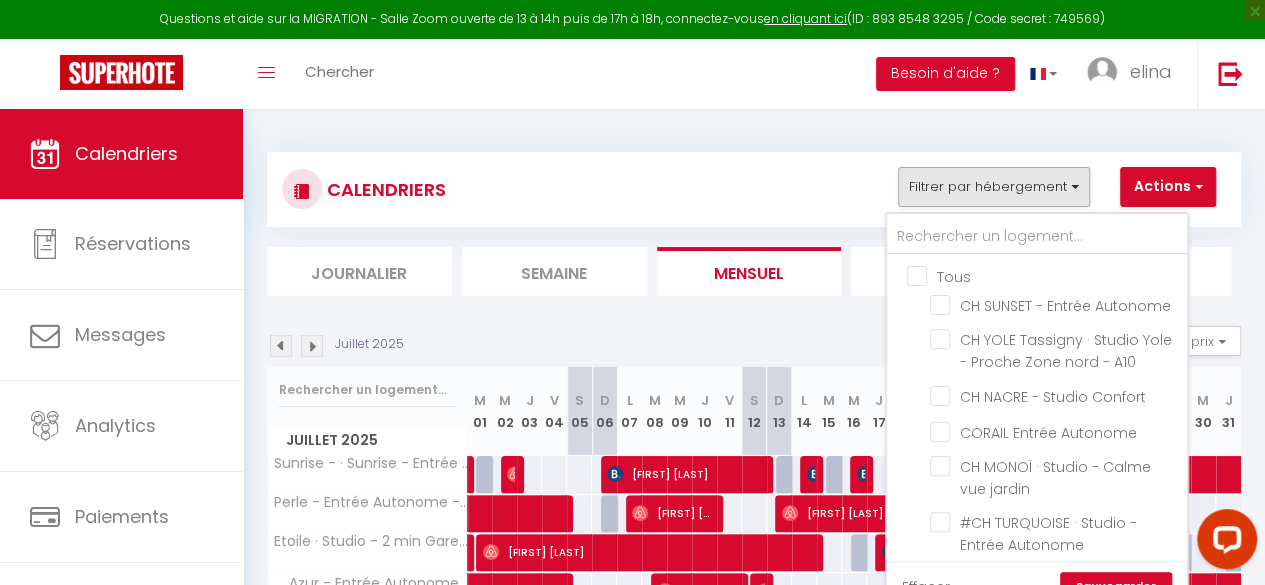click on "Tous" at bounding box center (1057, 275) 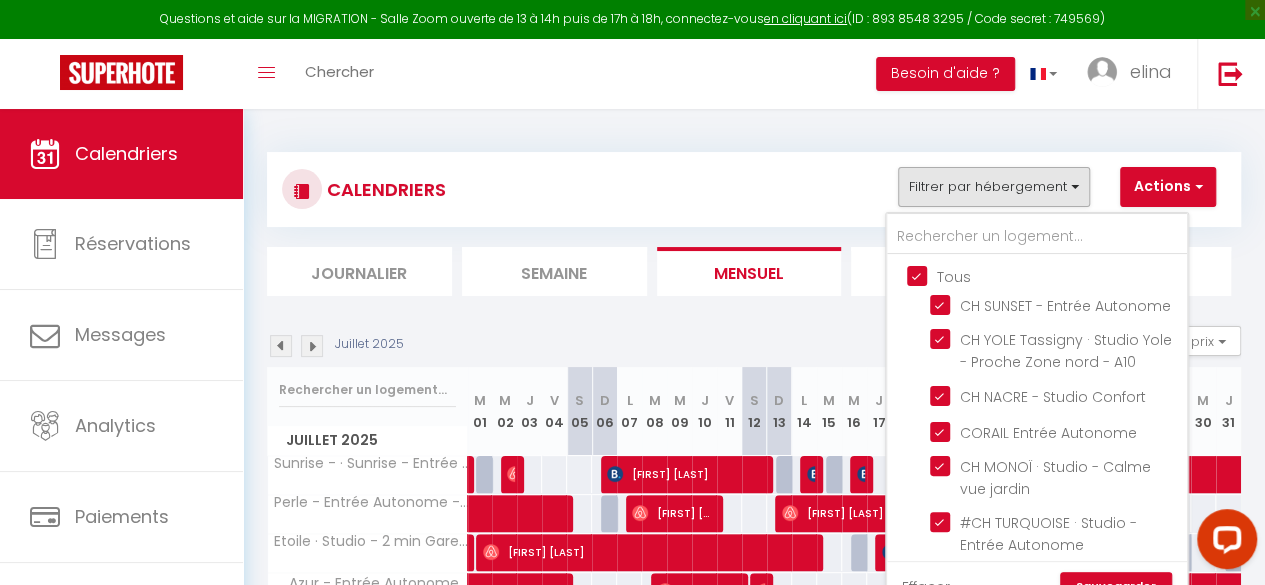 checkbox on "true" 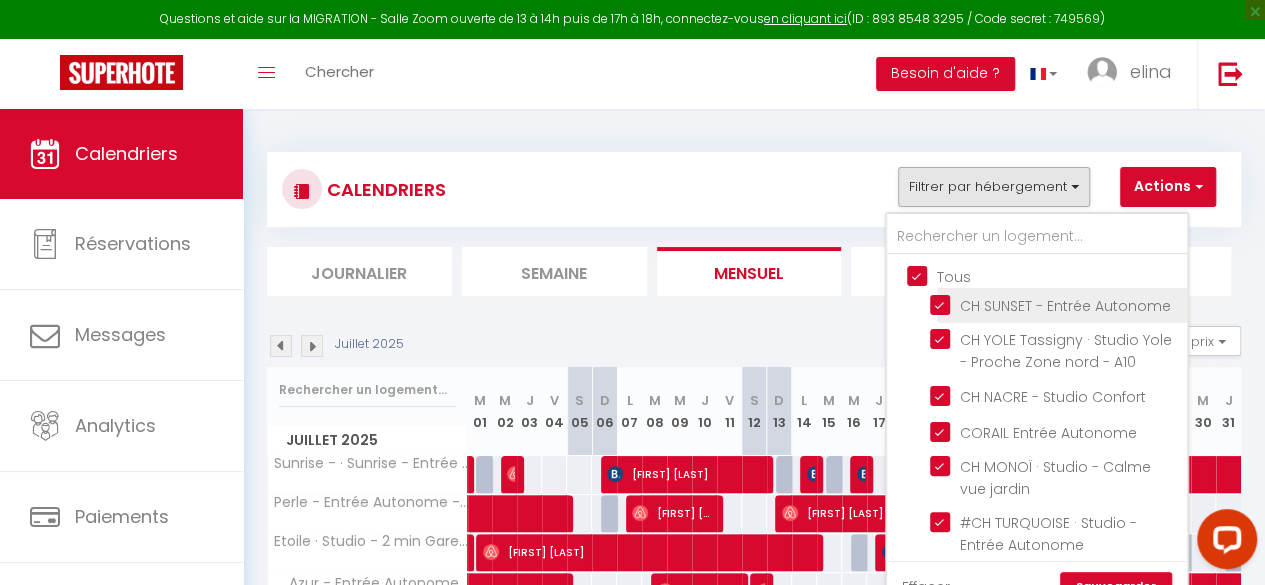 scroll, scrollTop: 290, scrollLeft: 0, axis: vertical 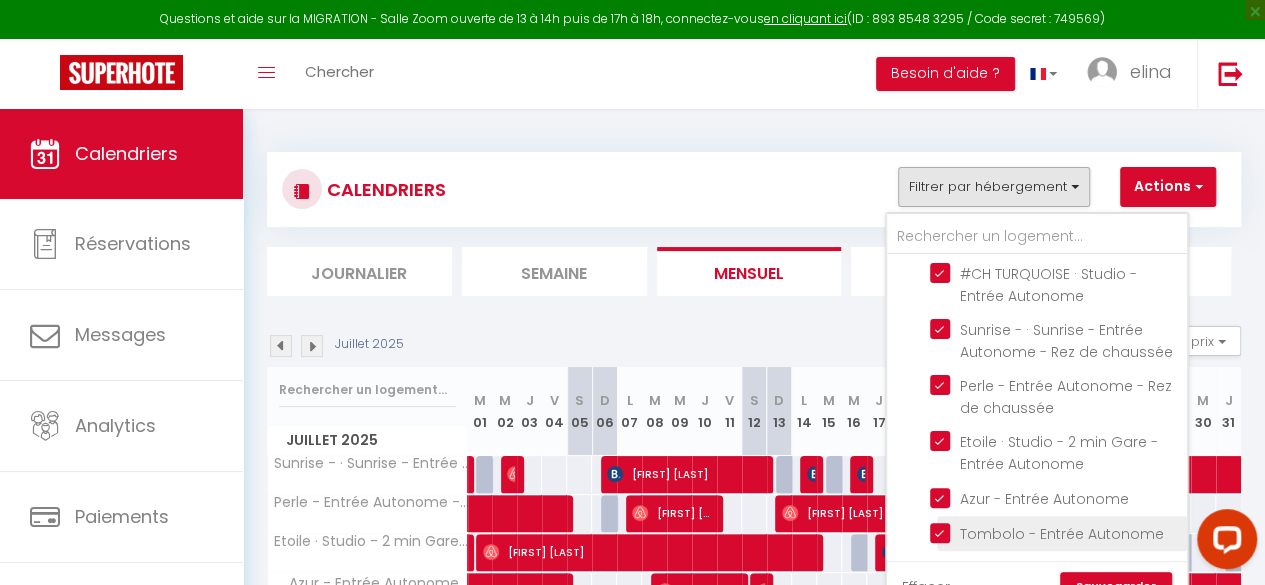 click on "Tombolo - Entrée Autonome" at bounding box center [1055, 532] 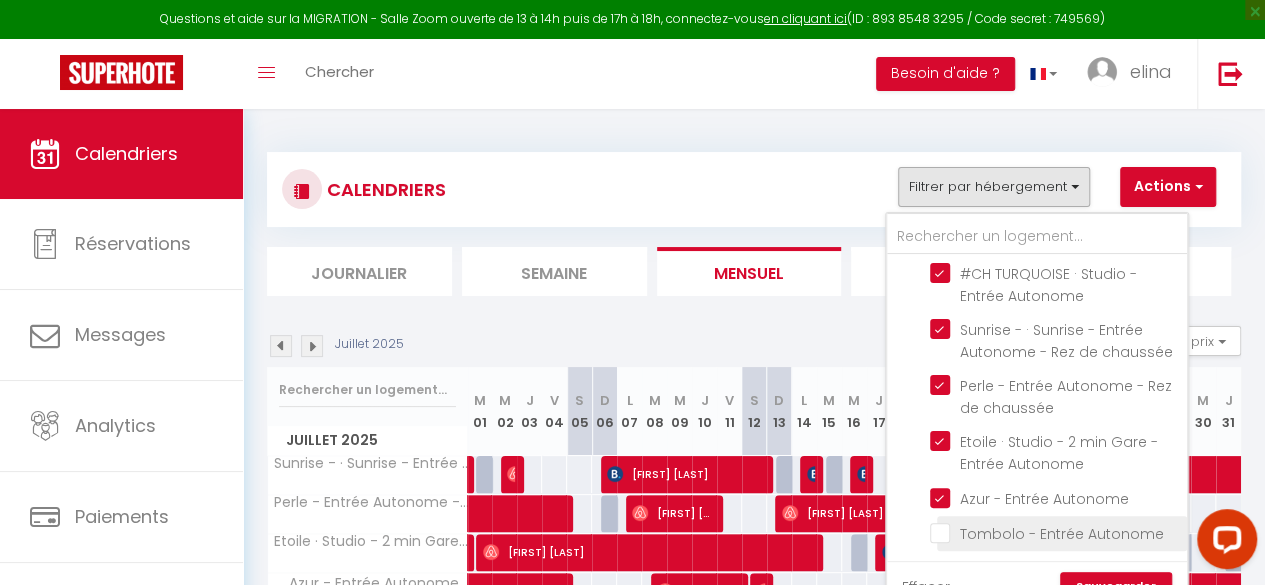 checkbox on "false" 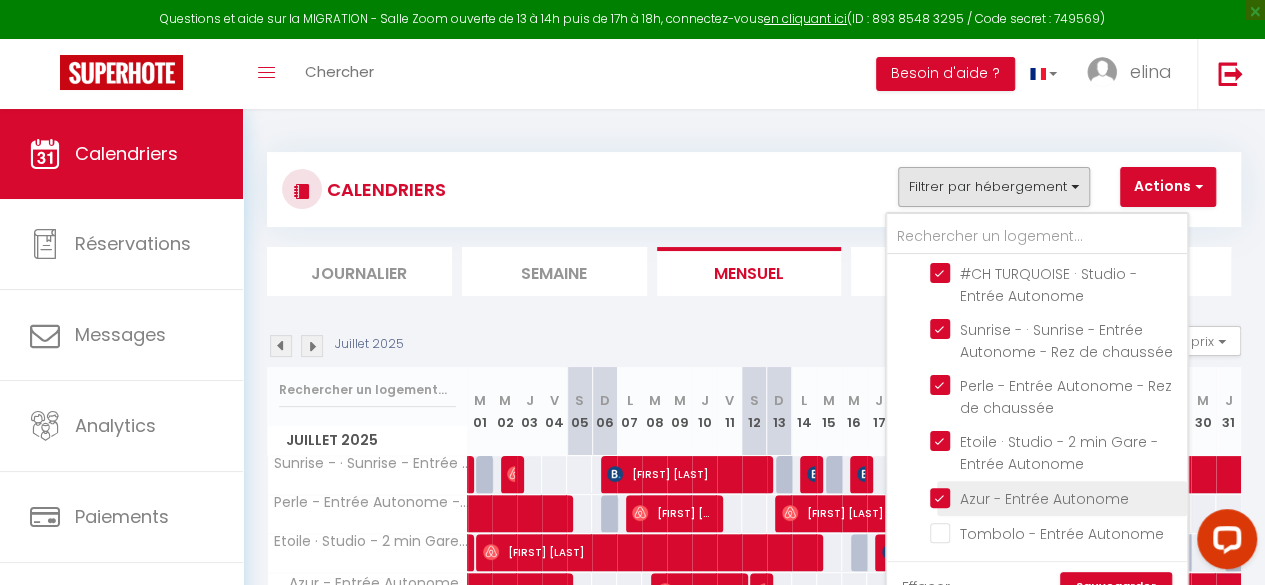 click on "Azur - Entrée Autonome" at bounding box center (1055, 497) 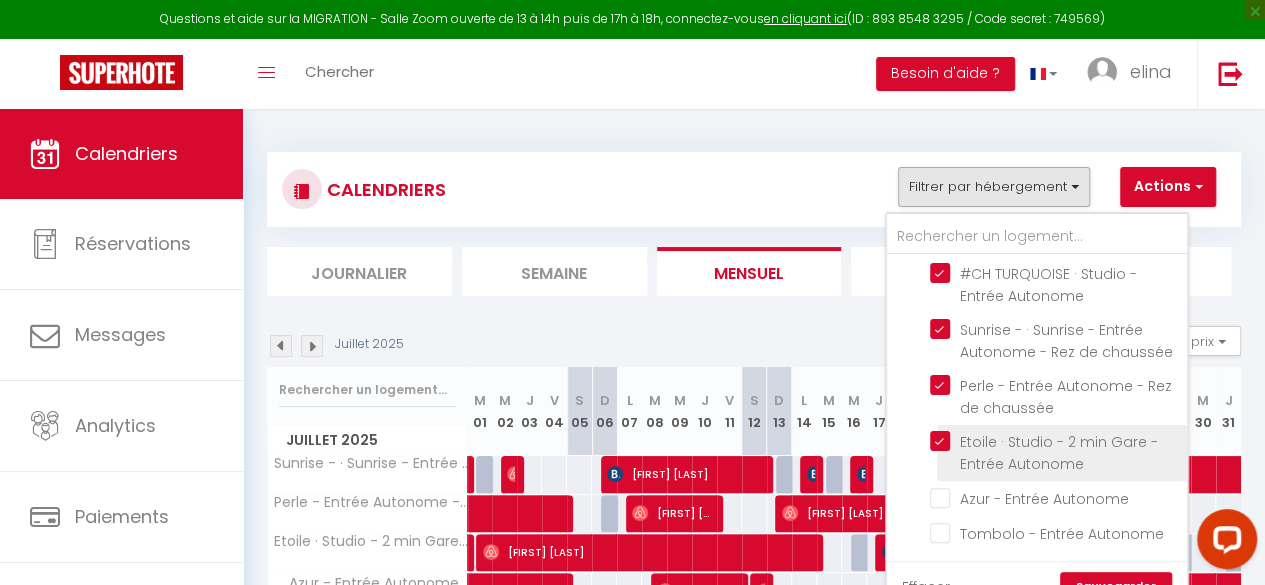 click on "Etoile  · Studio - 2 min Gare  - Entrée Autonome" at bounding box center [1055, 441] 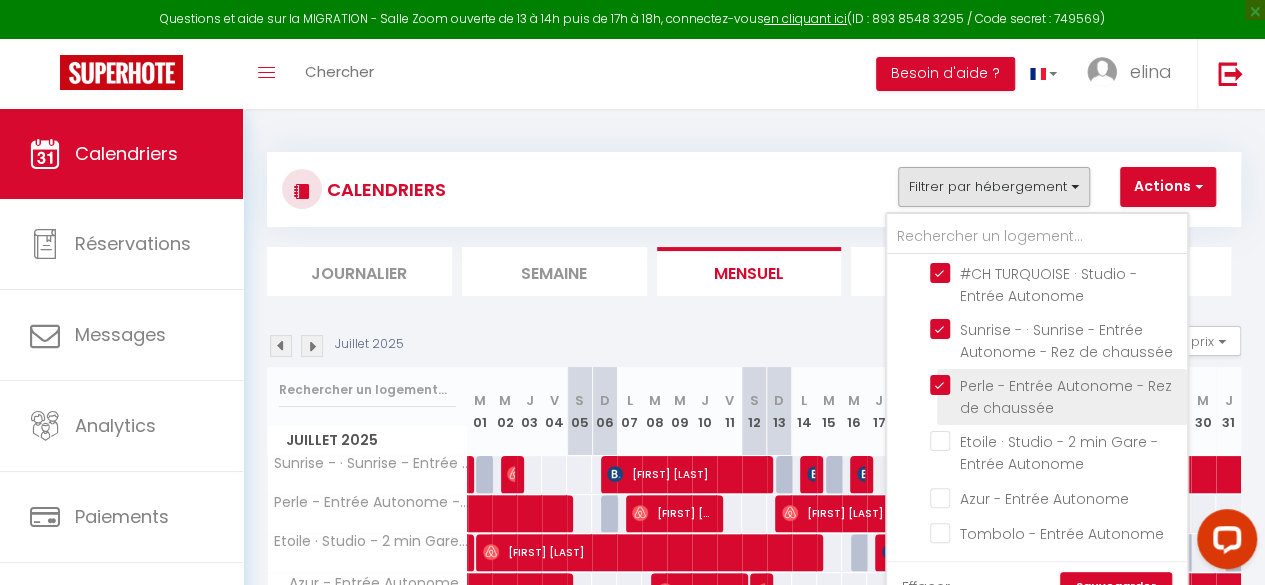 click on "Perle - Entrée Autonome - Rez de chaussée" at bounding box center [1062, 397] 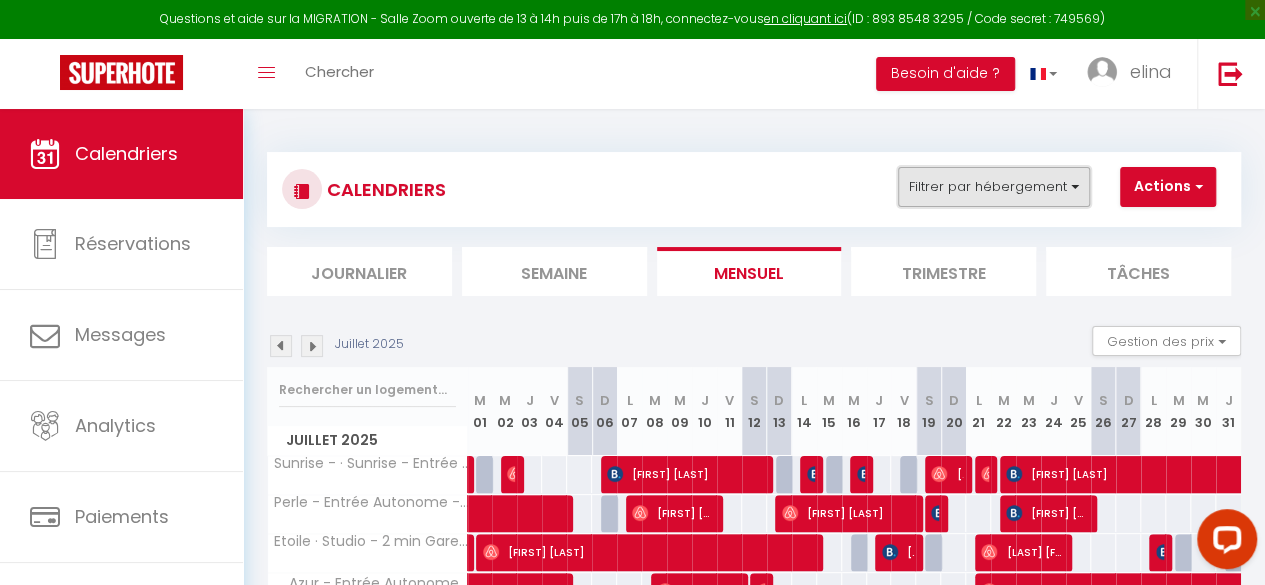 click on "Filtrer par hébergement" at bounding box center (994, 187) 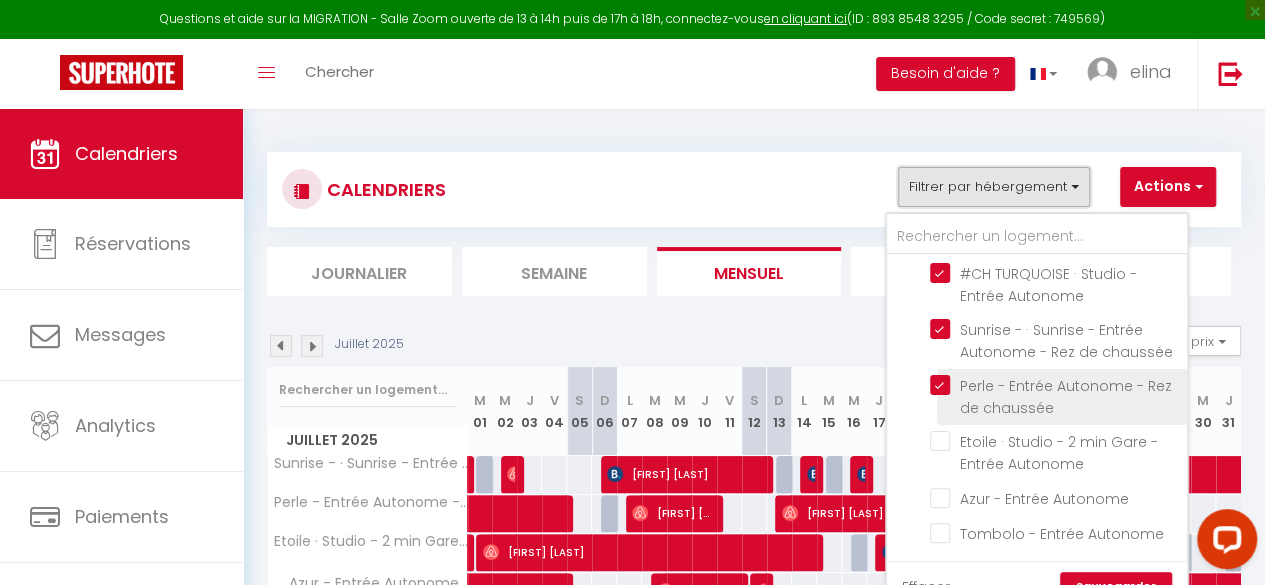 scroll, scrollTop: 160, scrollLeft: 0, axis: vertical 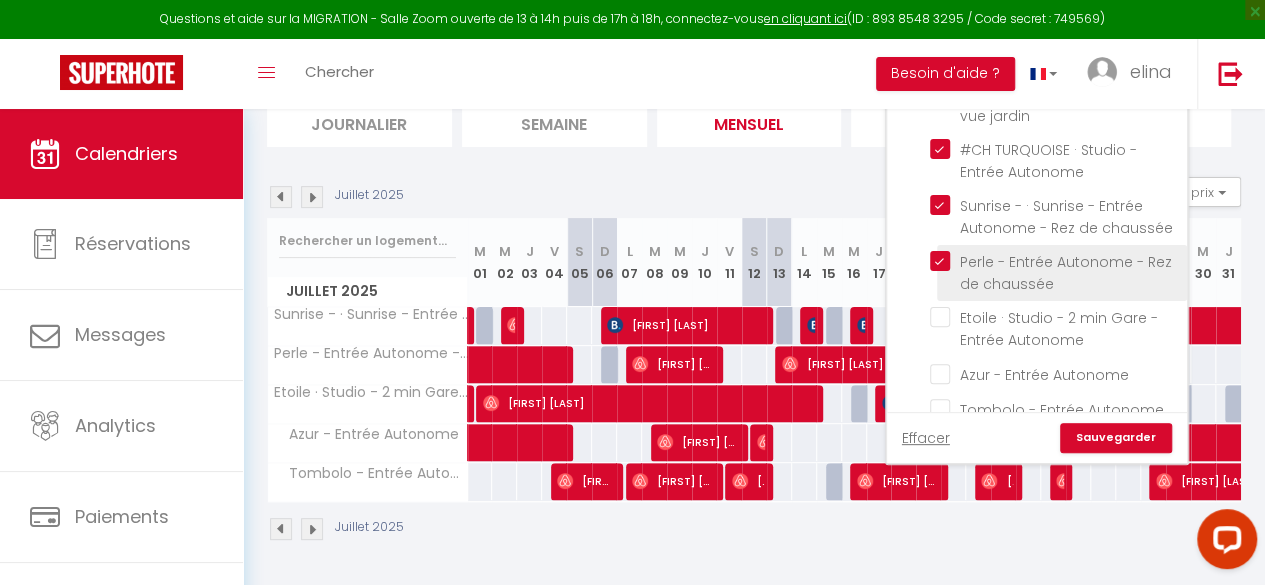 click on "Perle - Entrée Autonome - Rez de chaussée" at bounding box center [1055, 261] 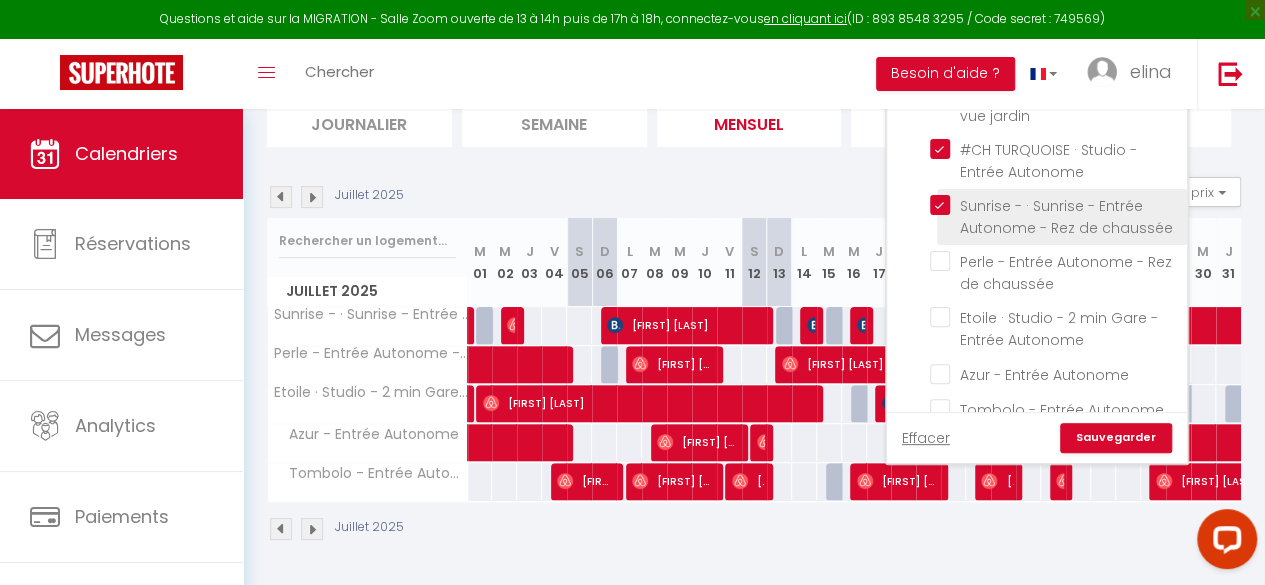 click on "Sunrise -  · Sunrise - Entrée Autonome - Rez de chaussée" at bounding box center [1055, 205] 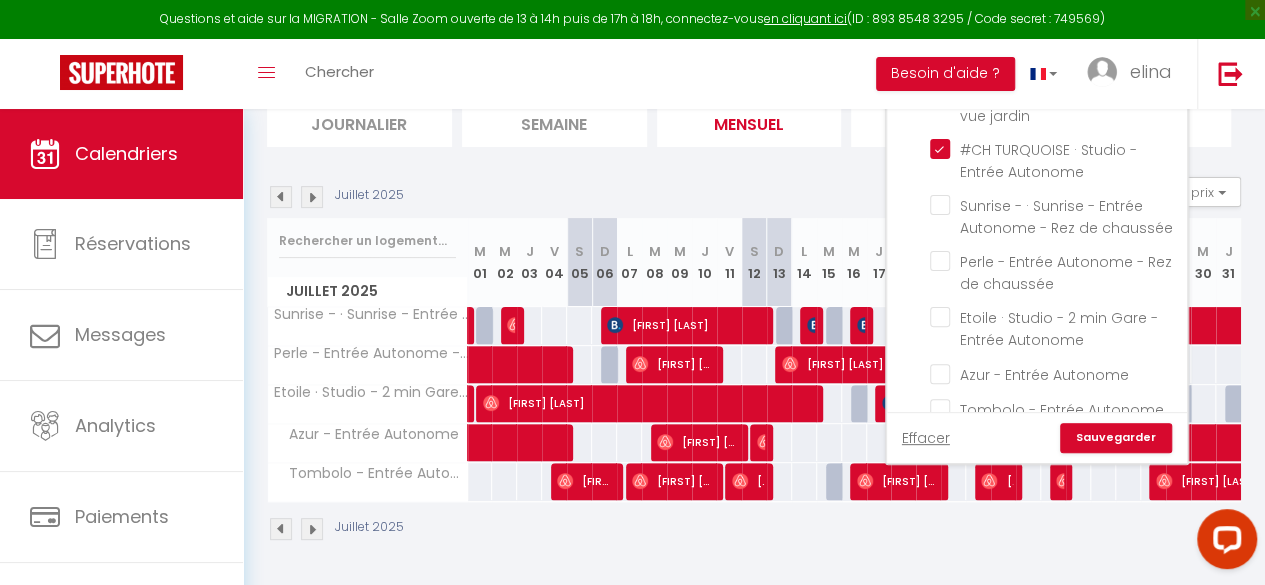 click on "Sauvegarder" at bounding box center [1116, 438] 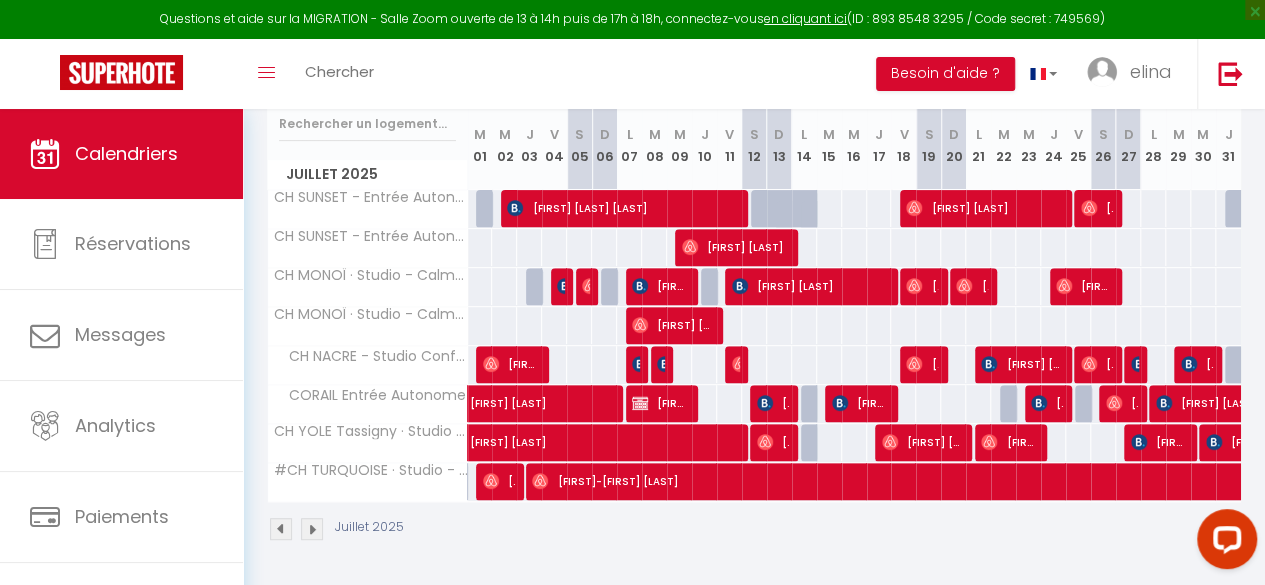 scroll, scrollTop: 272, scrollLeft: 0, axis: vertical 